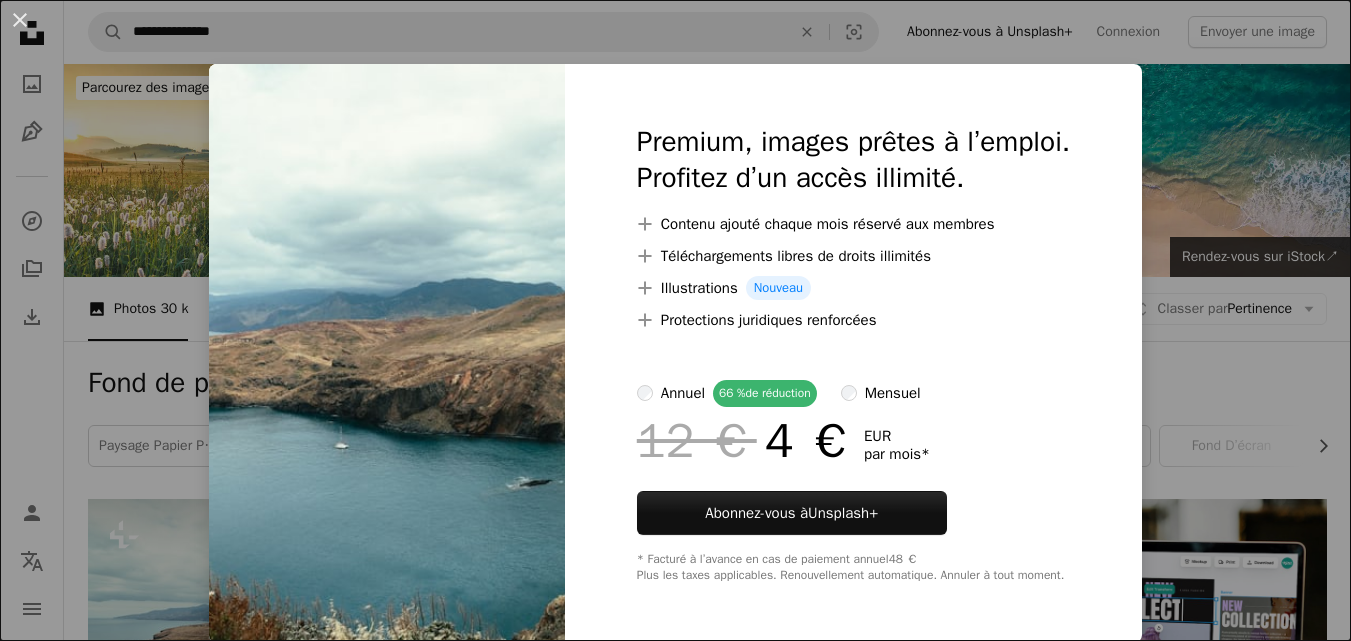 scroll, scrollTop: 600, scrollLeft: 0, axis: vertical 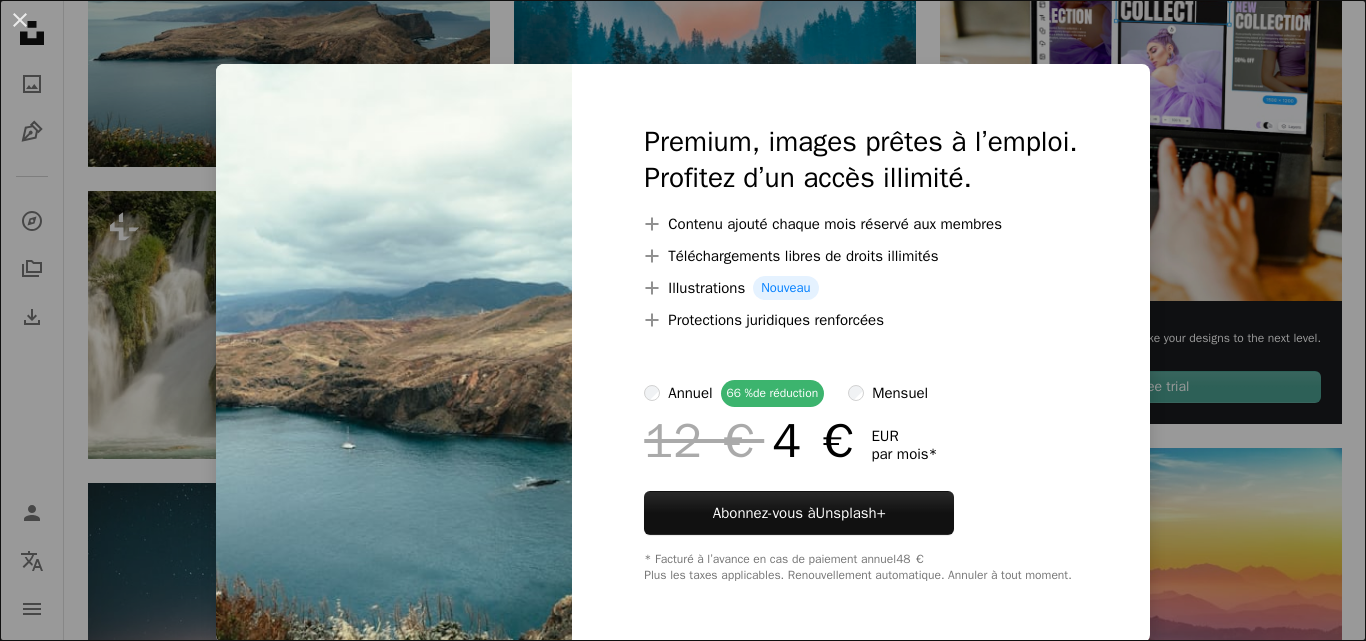 click on "Premium, images prêtes à l’emploi. Profitez d’un accès illimité. A plus sign Contenu ajouté chaque mois réservé aux membres A plus sign Téléchargements libres de droits illimités A plus sign Illustrations  Nouveau A plus sign Protections juridiques renforcées annuel 66 %  de réduction mensuel 12 €   4 € EUR par mois * Abonnez-vous à  Unsplash+ * Facturé à l’avance en cas de paiement annuel  48 € Plus les taxes applicables. Renouvellement automatique. Annuler à tout moment." at bounding box center (860, 353) 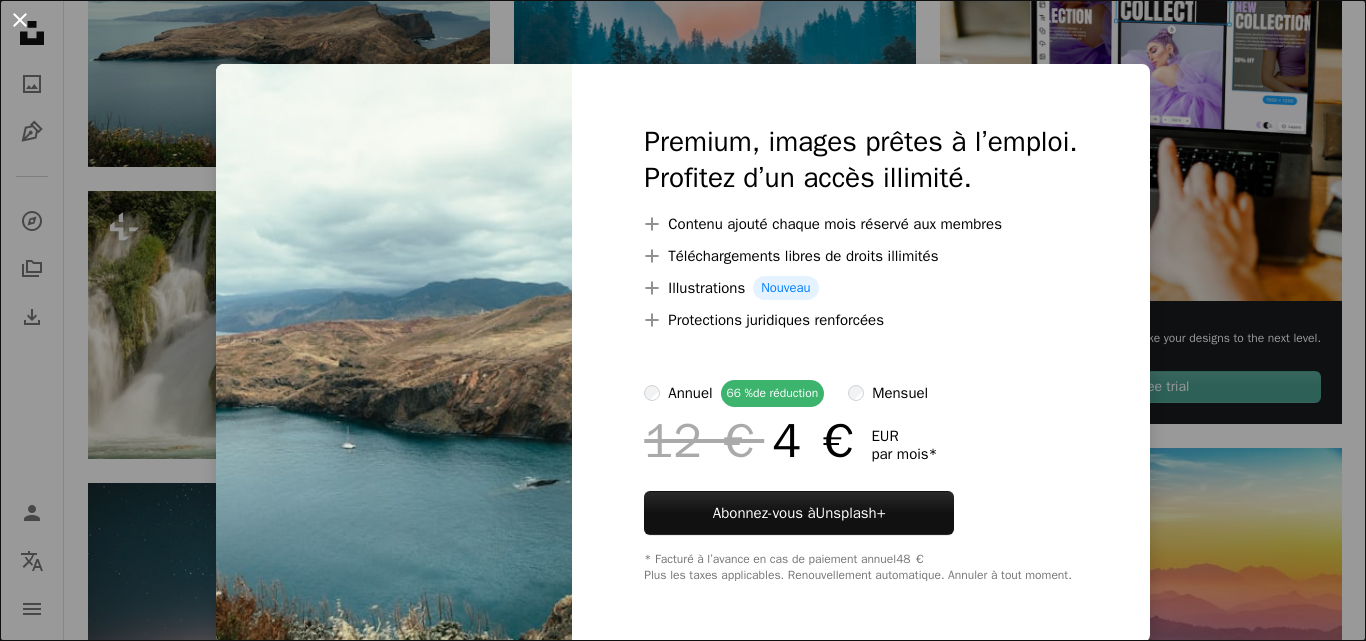 click on "An X shape" at bounding box center [20, 20] 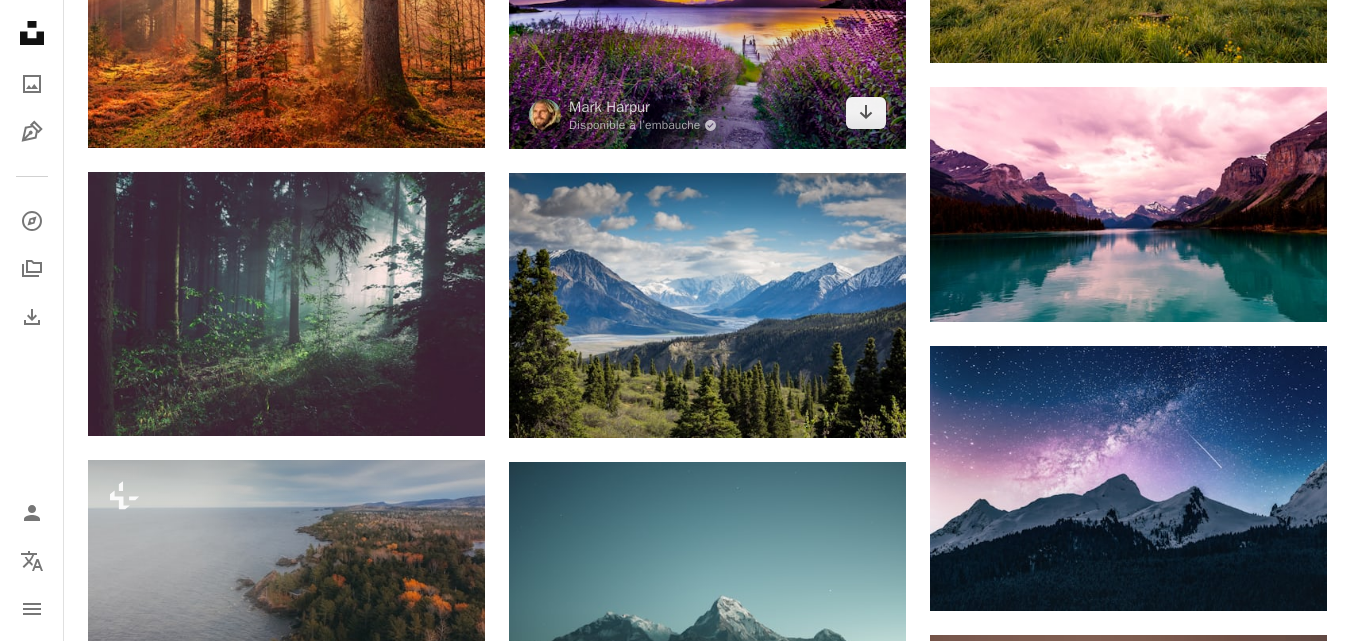 scroll, scrollTop: 1500, scrollLeft: 0, axis: vertical 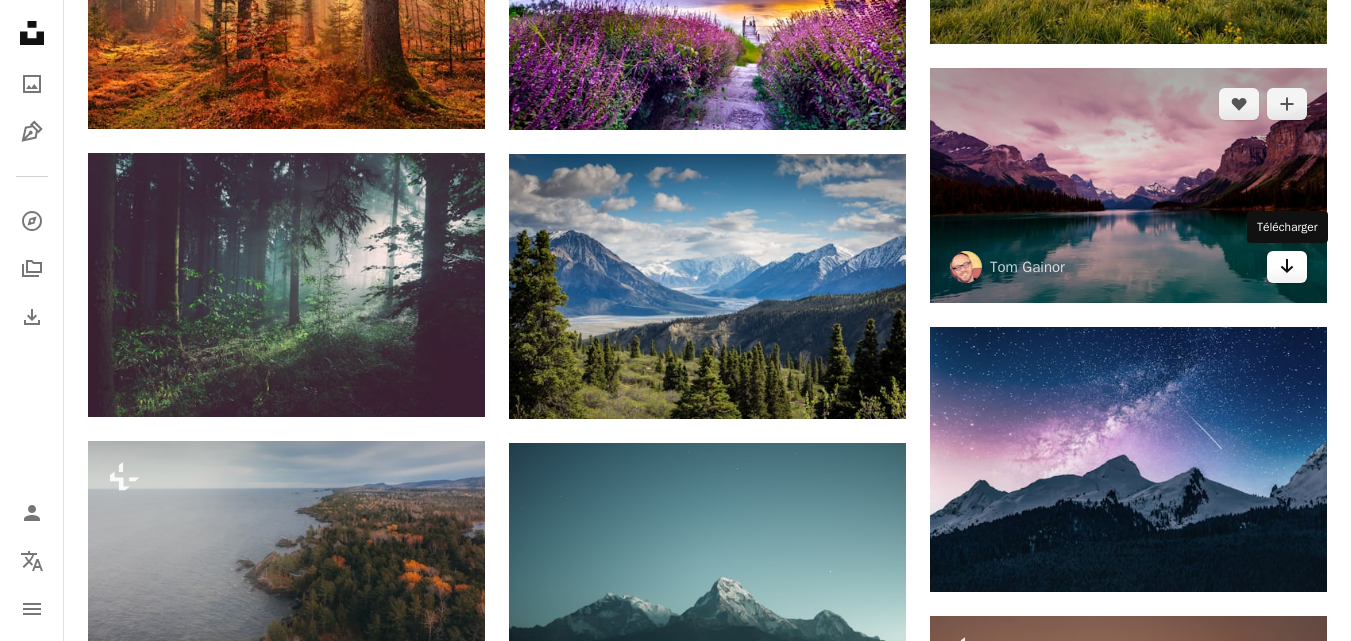 click 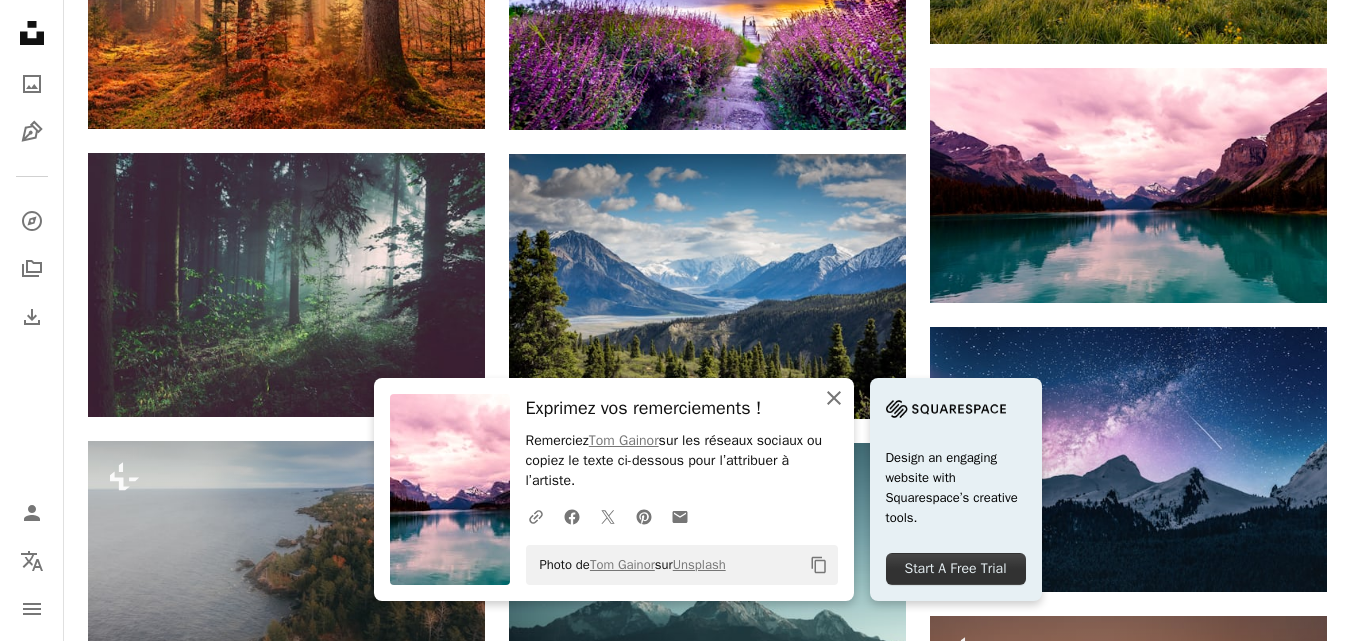 click on "An X shape" 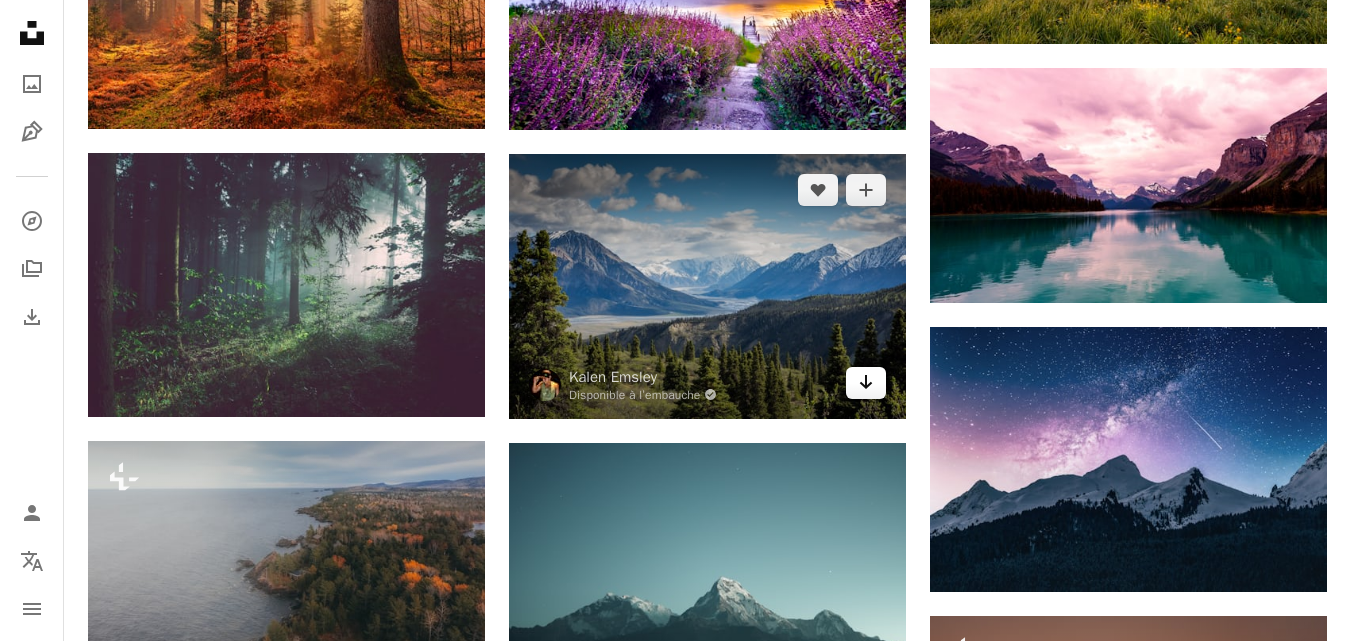 click 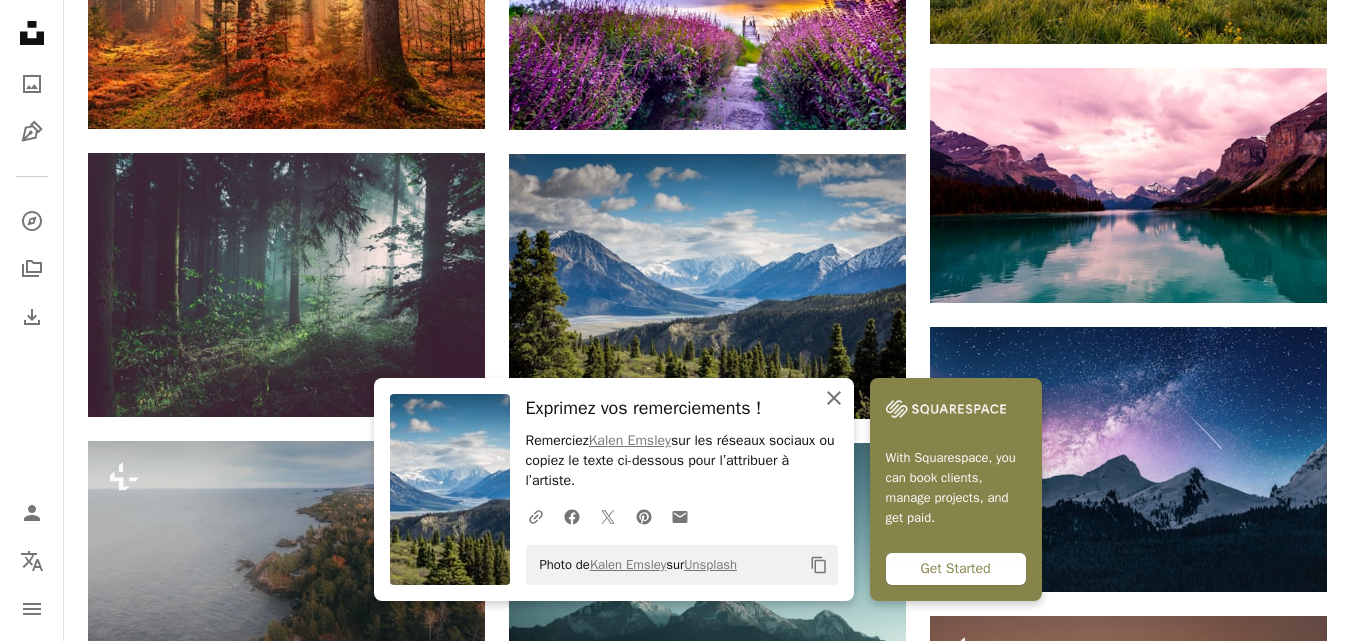 click on "An X shape" 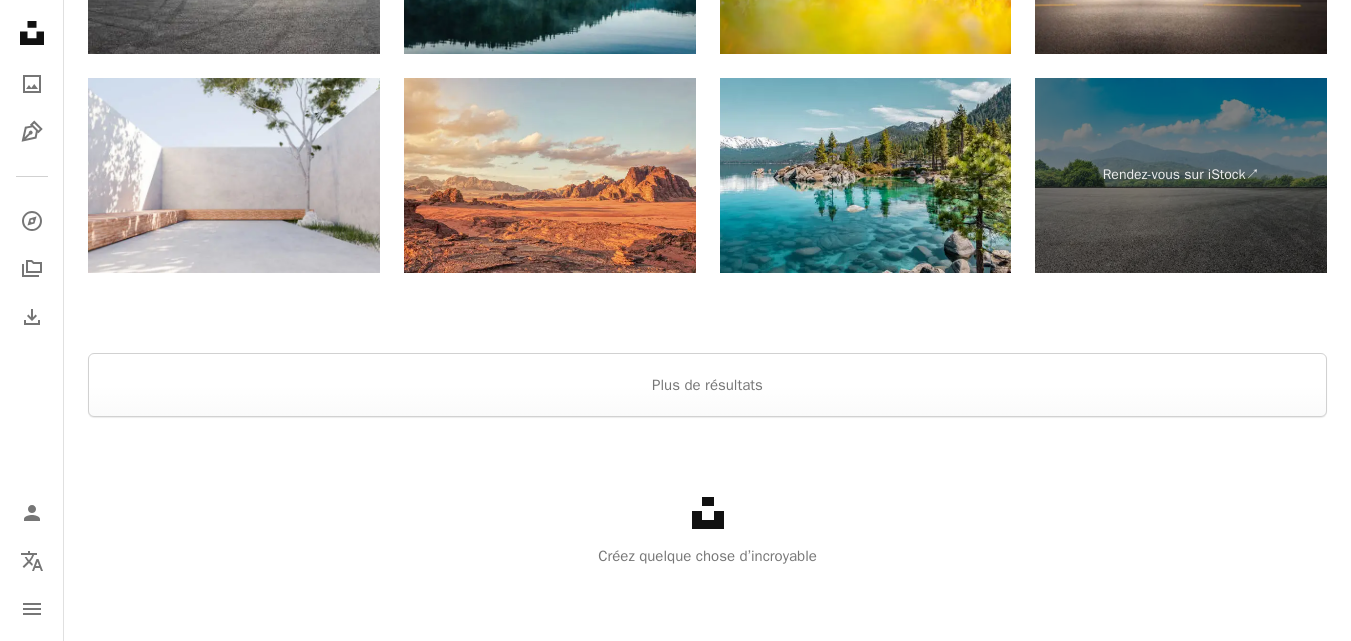 scroll, scrollTop: 3229, scrollLeft: 0, axis: vertical 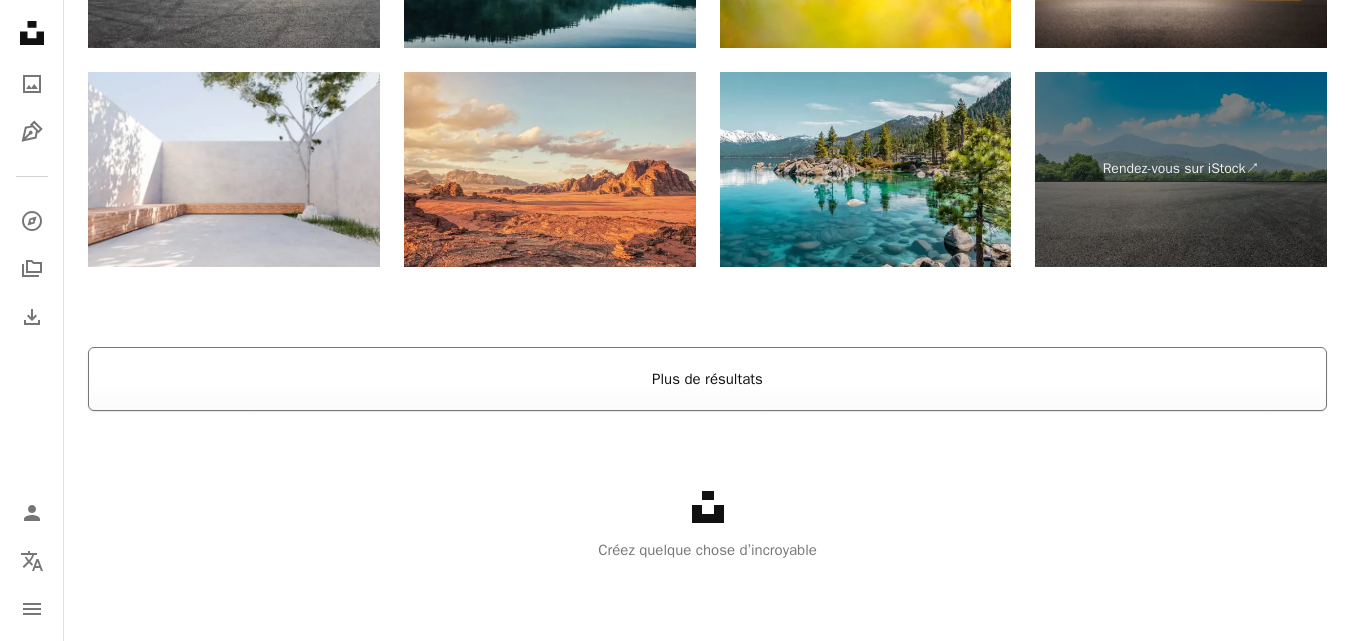 click on "Plus de résultats" at bounding box center (707, 379) 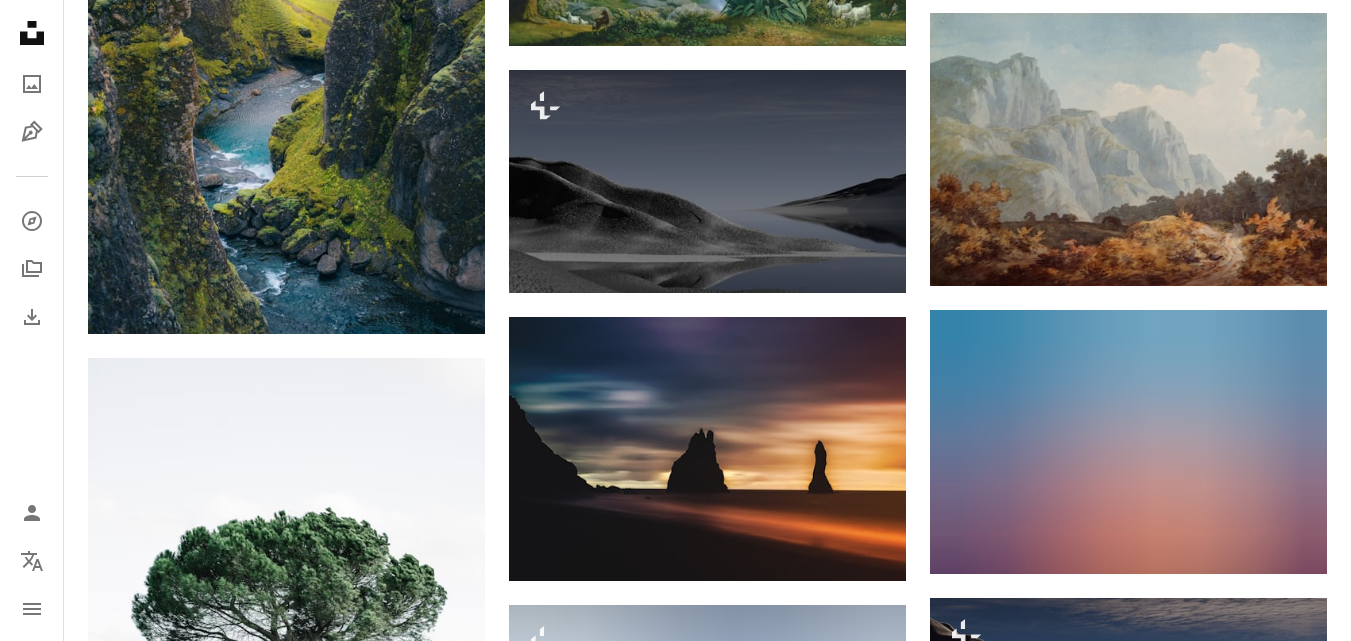 scroll, scrollTop: 45729, scrollLeft: 0, axis: vertical 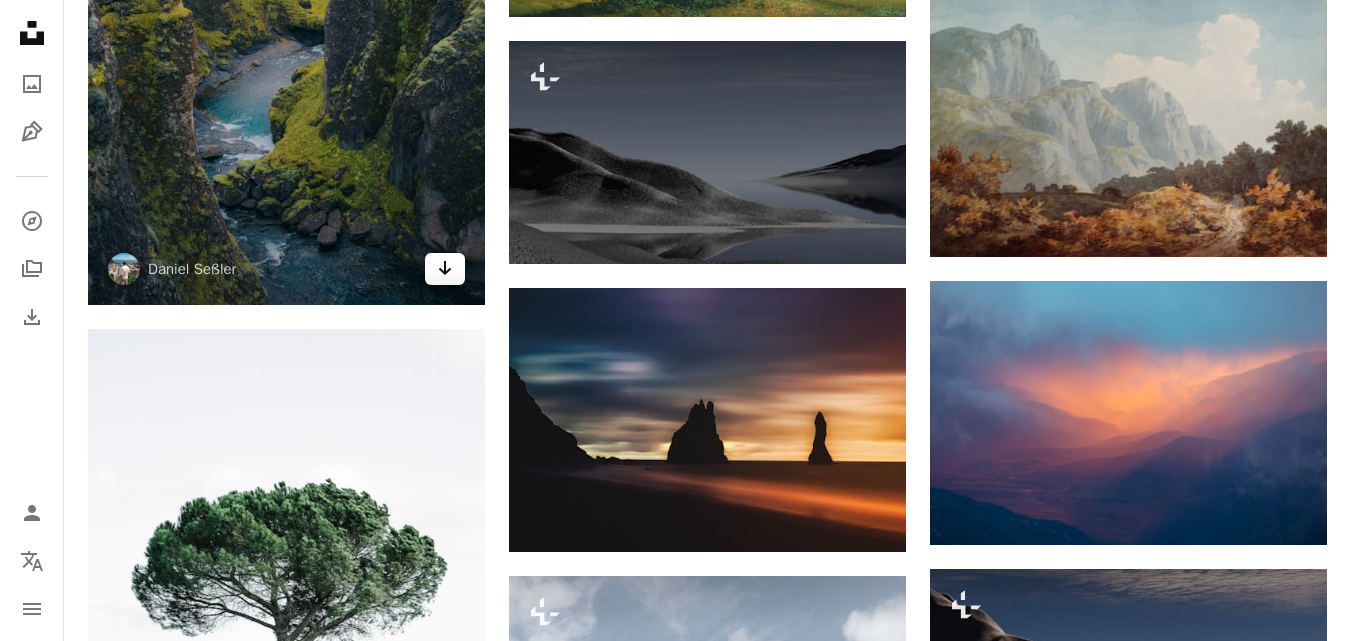 click on "Arrow pointing down" 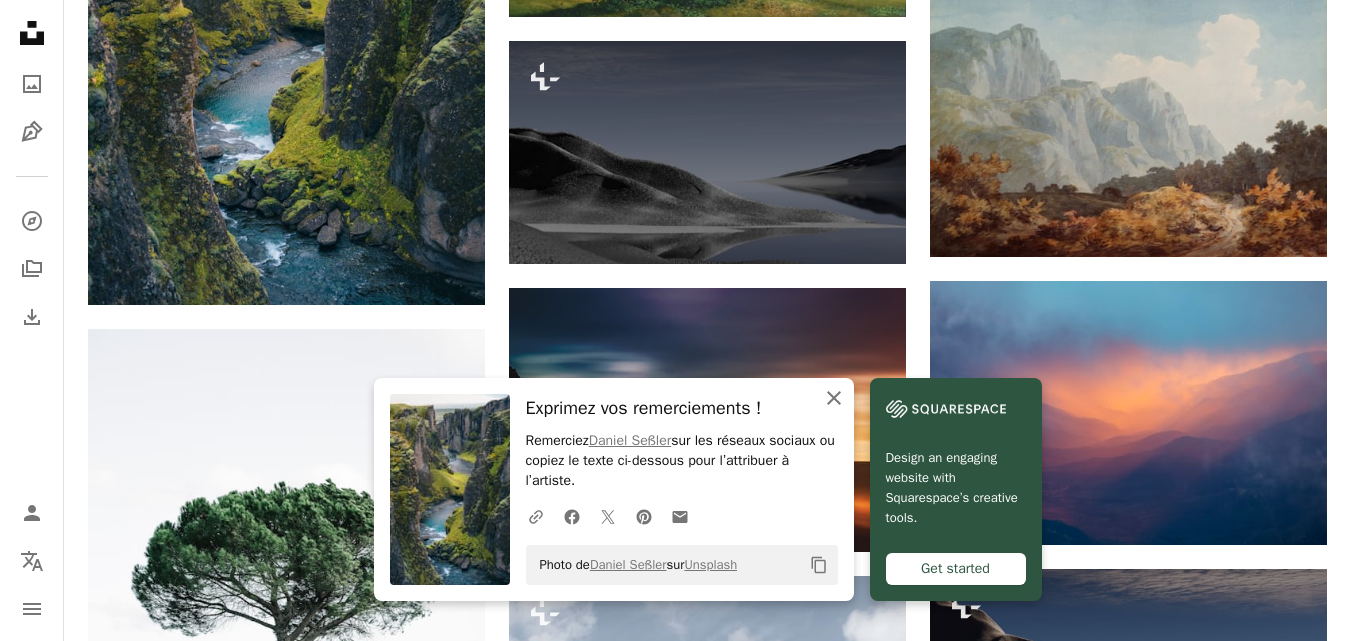 click on "An X shape" 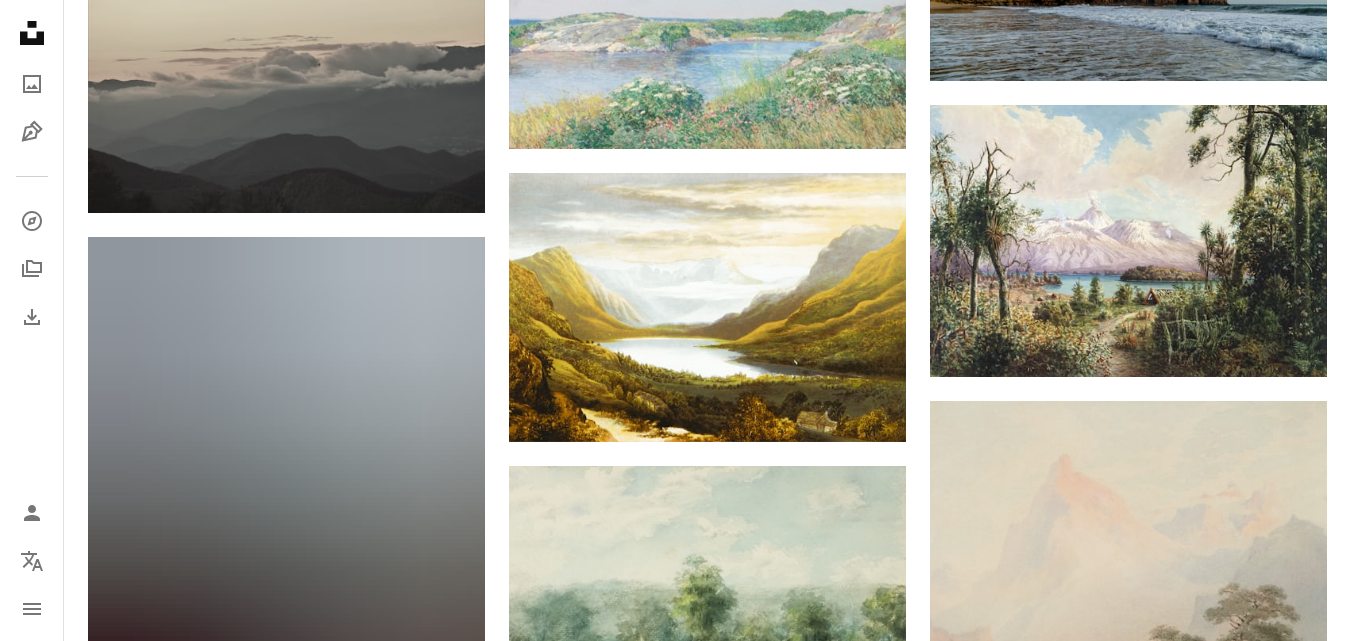 scroll, scrollTop: 46929, scrollLeft: 0, axis: vertical 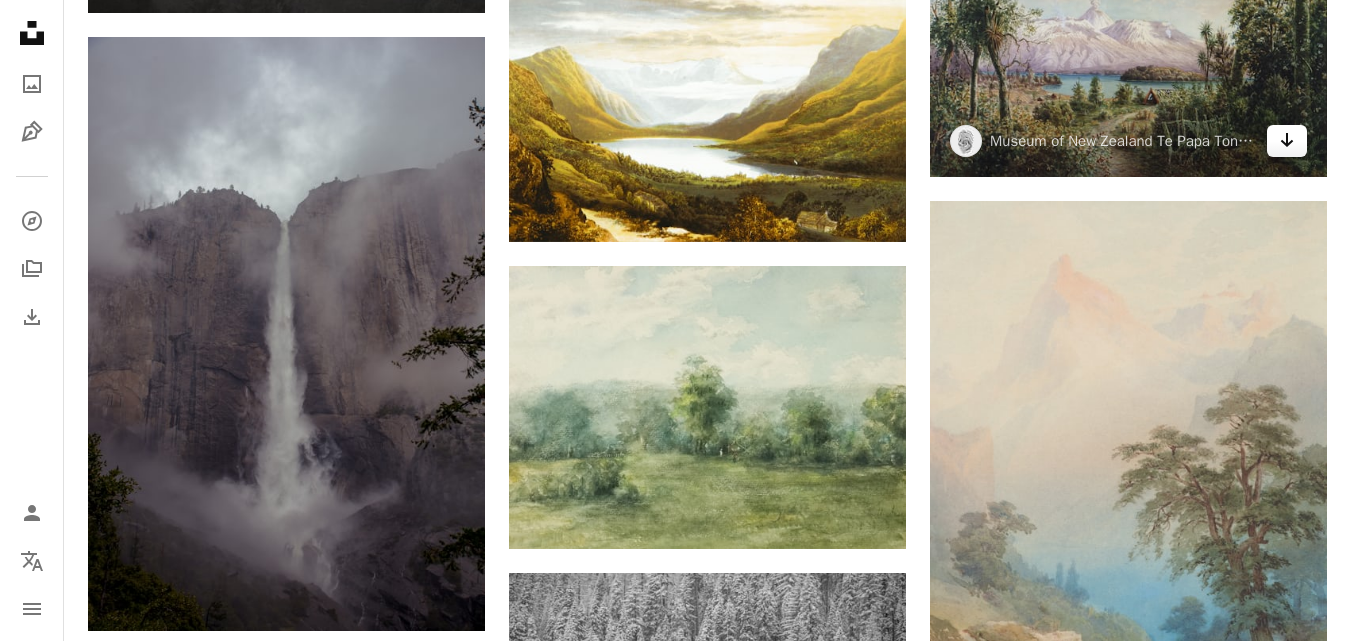 click on "Arrow pointing down" 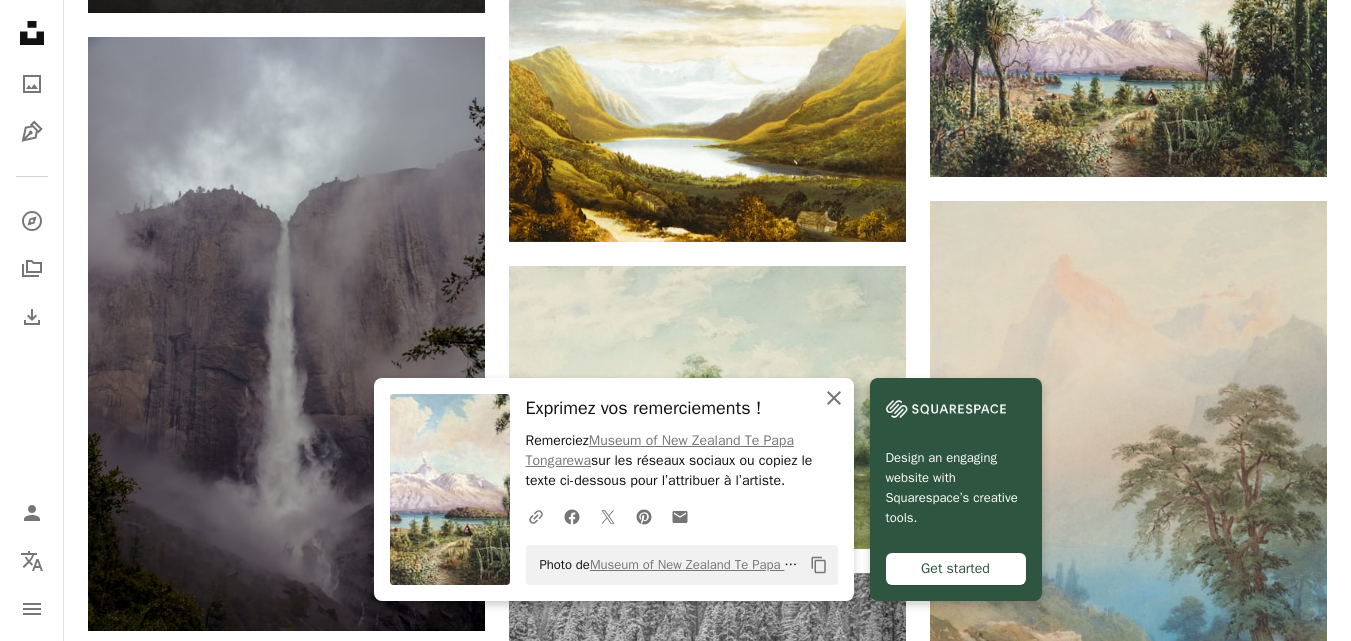 click 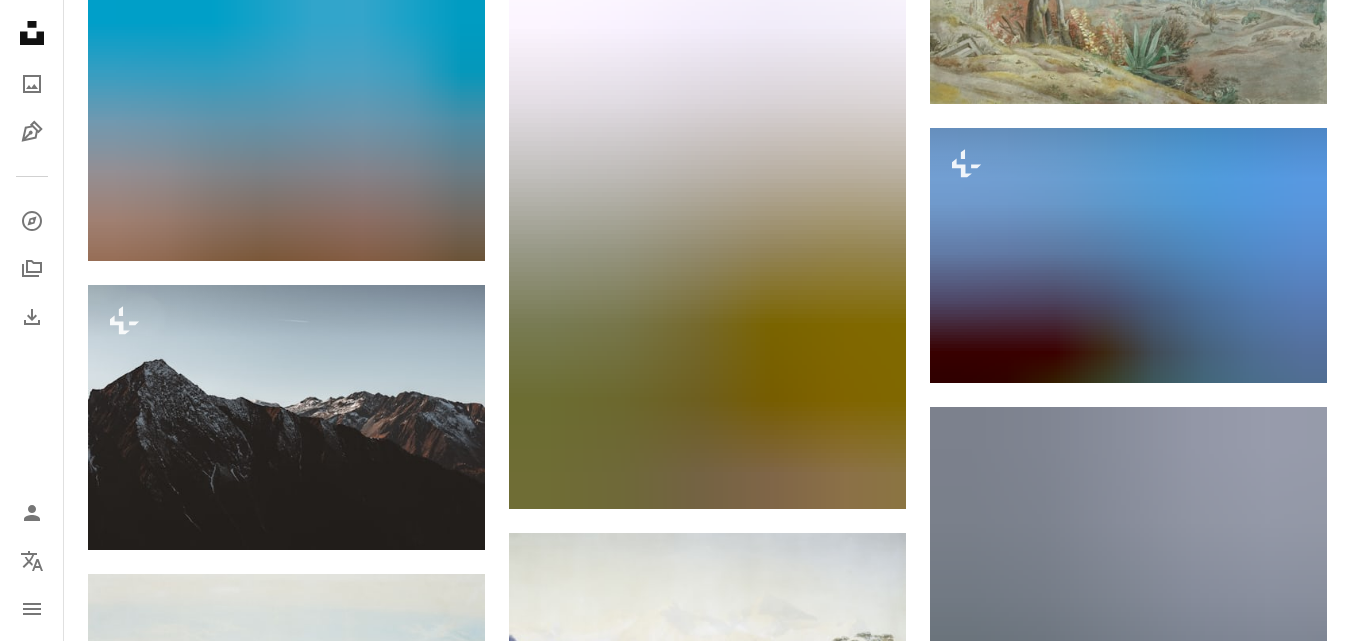scroll, scrollTop: 47929, scrollLeft: 0, axis: vertical 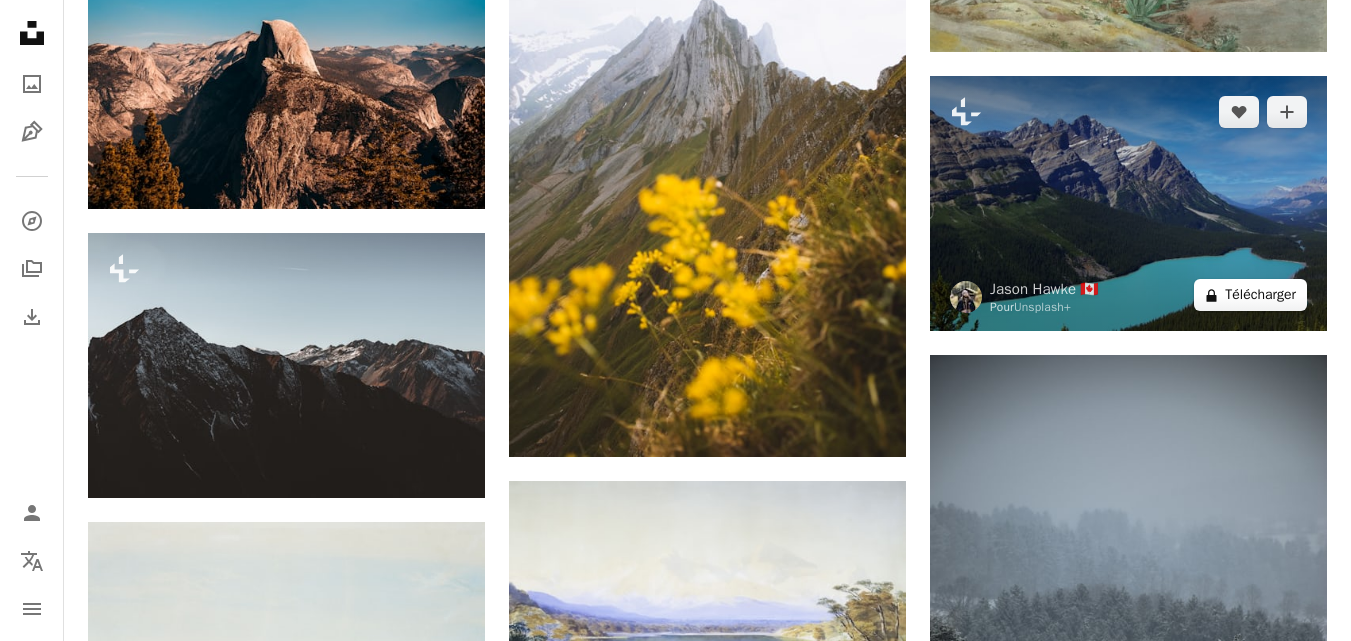 click on "A lock   Télécharger" at bounding box center (1250, 295) 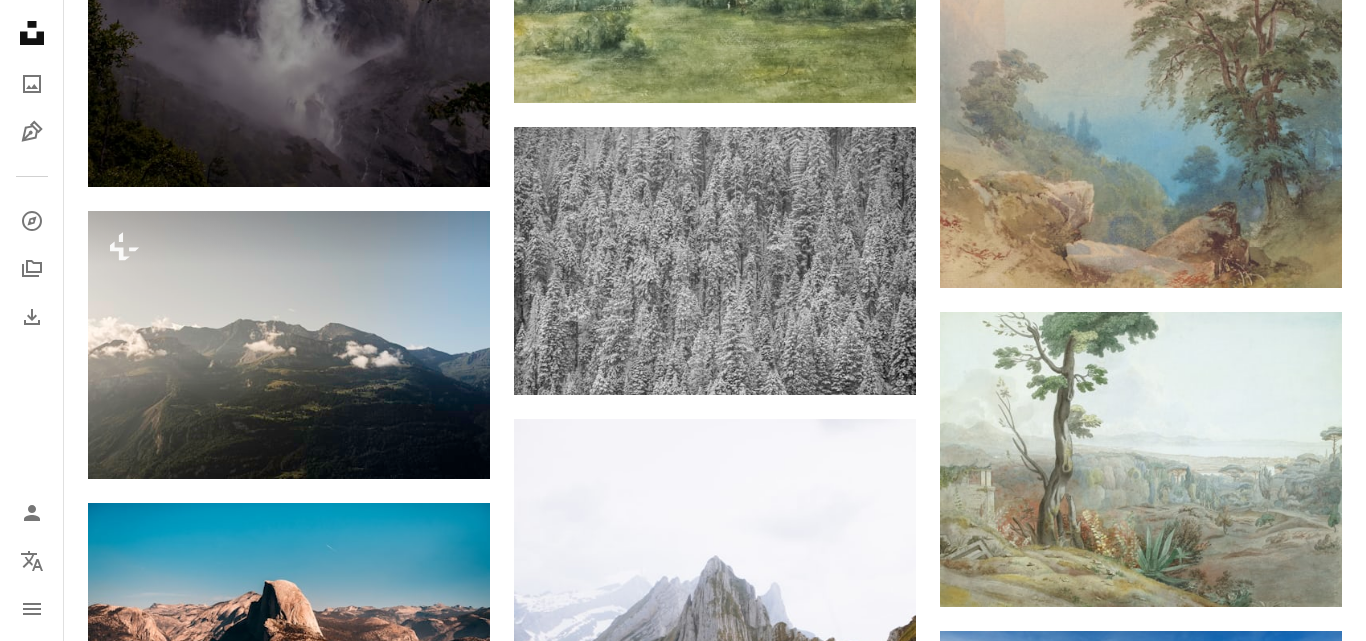 click on "An X shape" at bounding box center [20, 20] 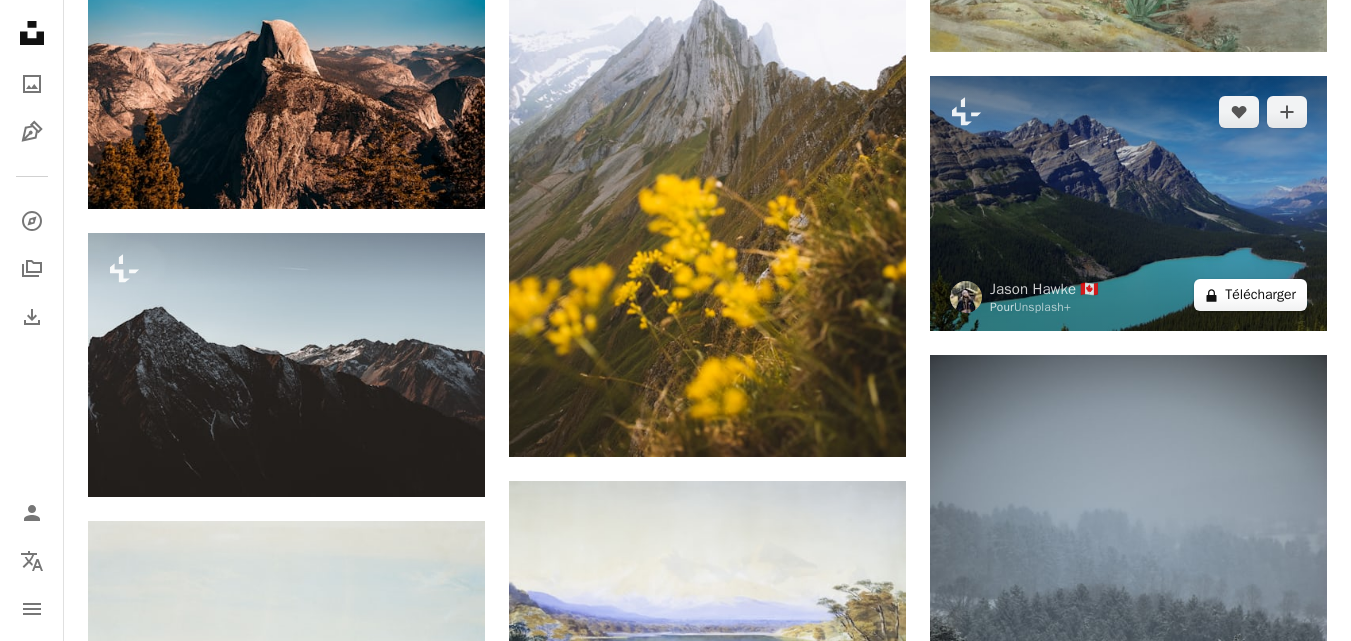 click on "A lock" 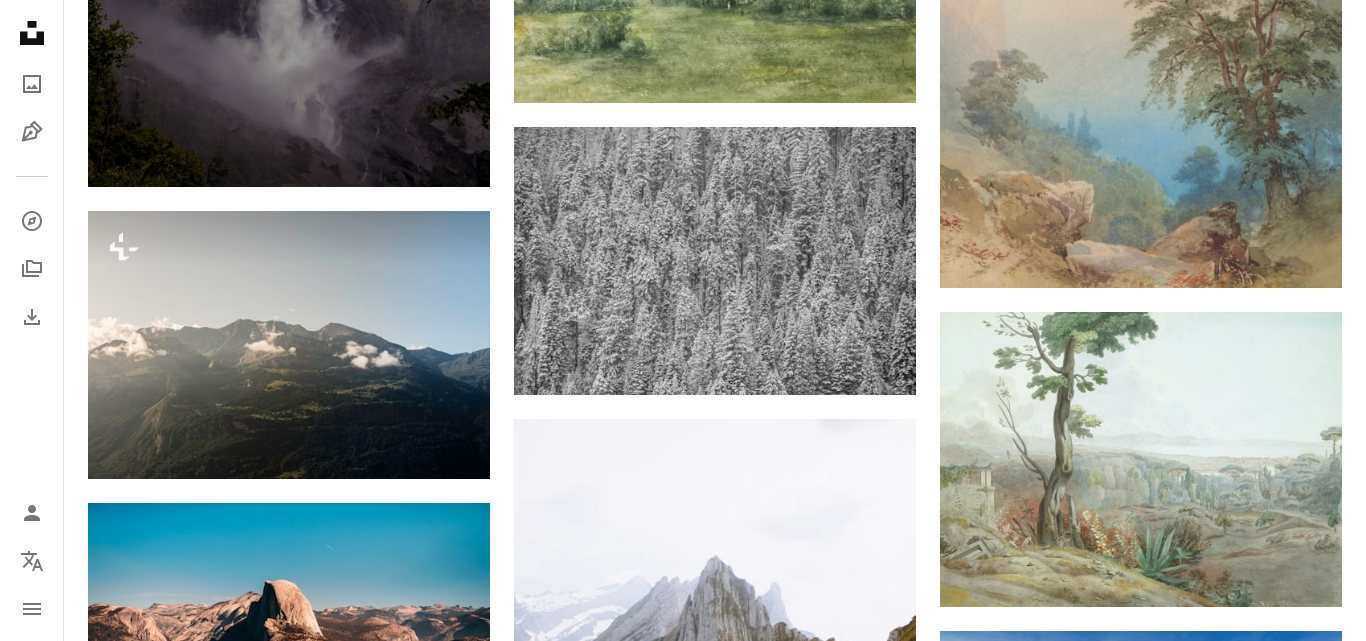 click on "An X shape" at bounding box center [20, 20] 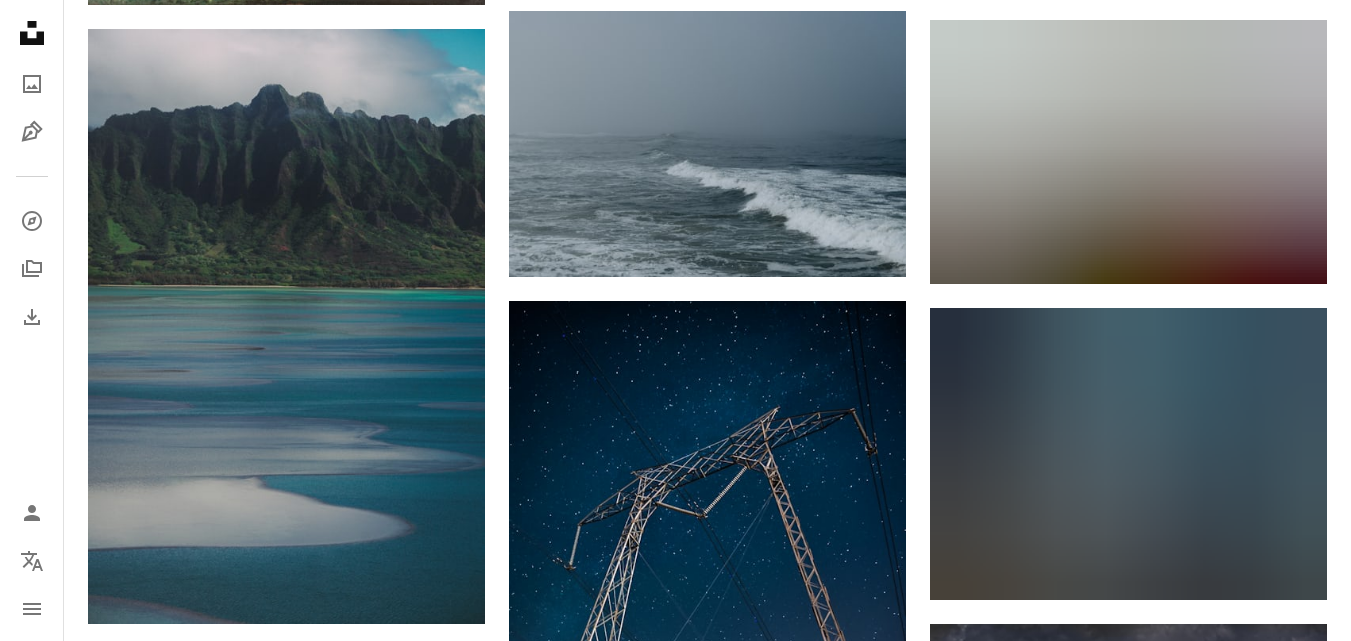 scroll, scrollTop: 55729, scrollLeft: 0, axis: vertical 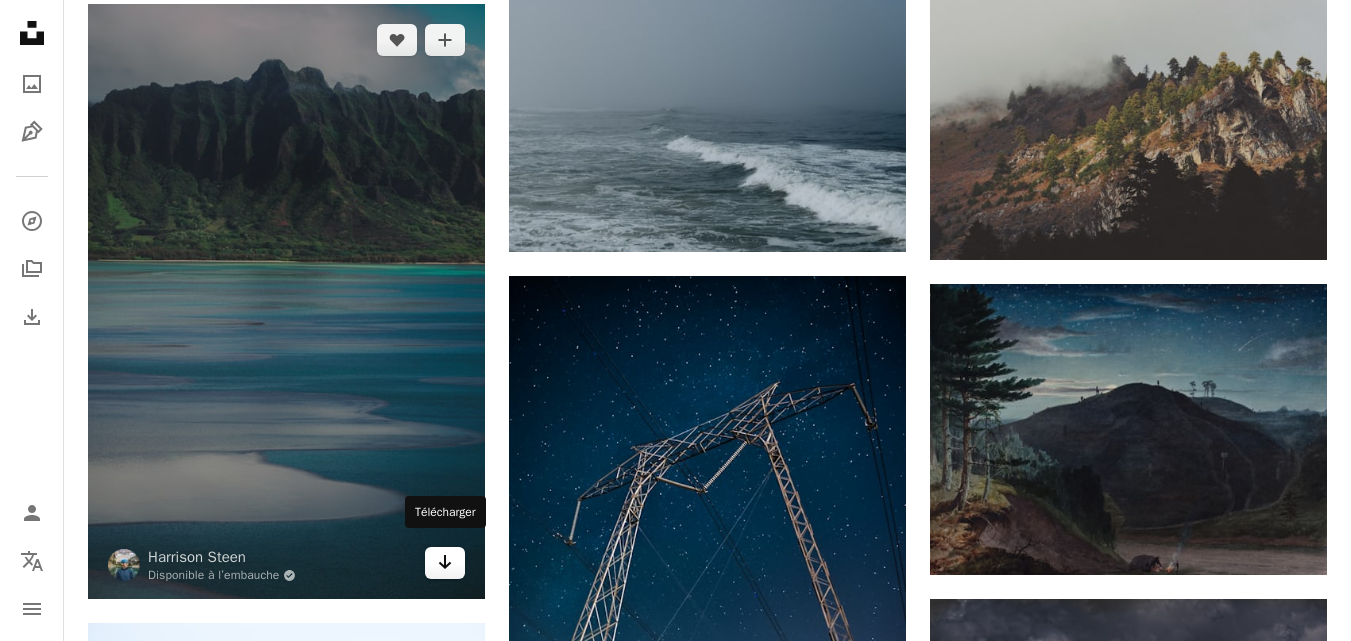 click 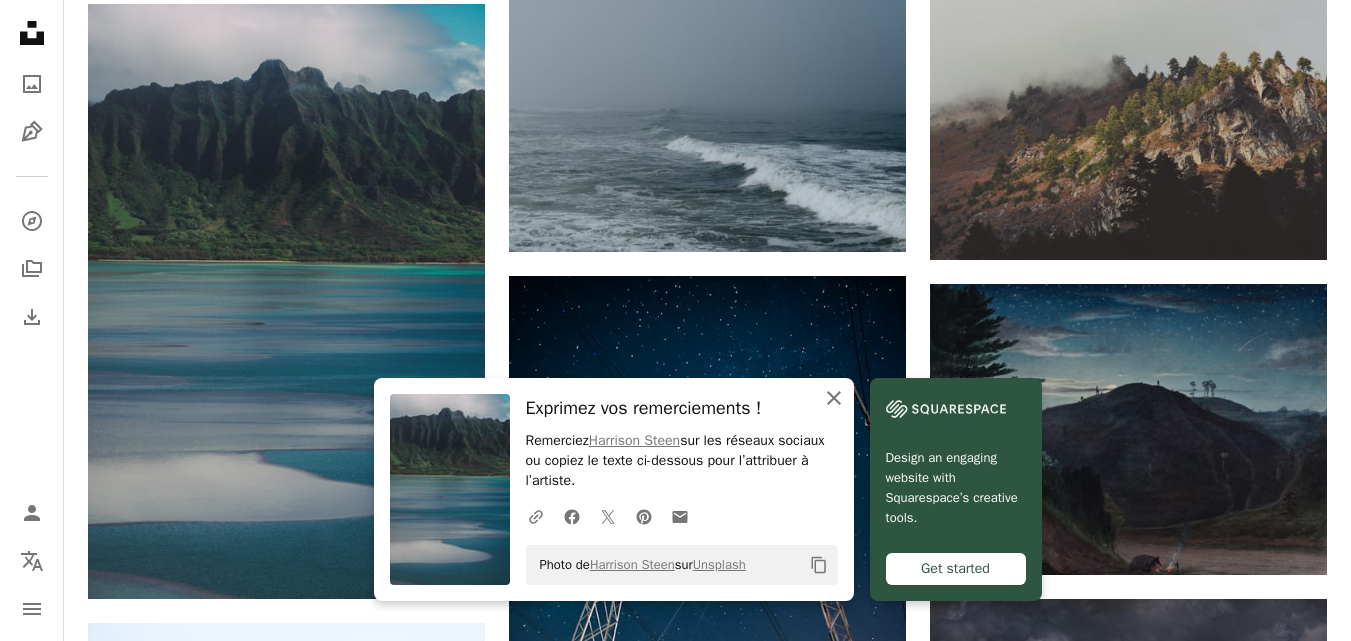 click on "An X shape" 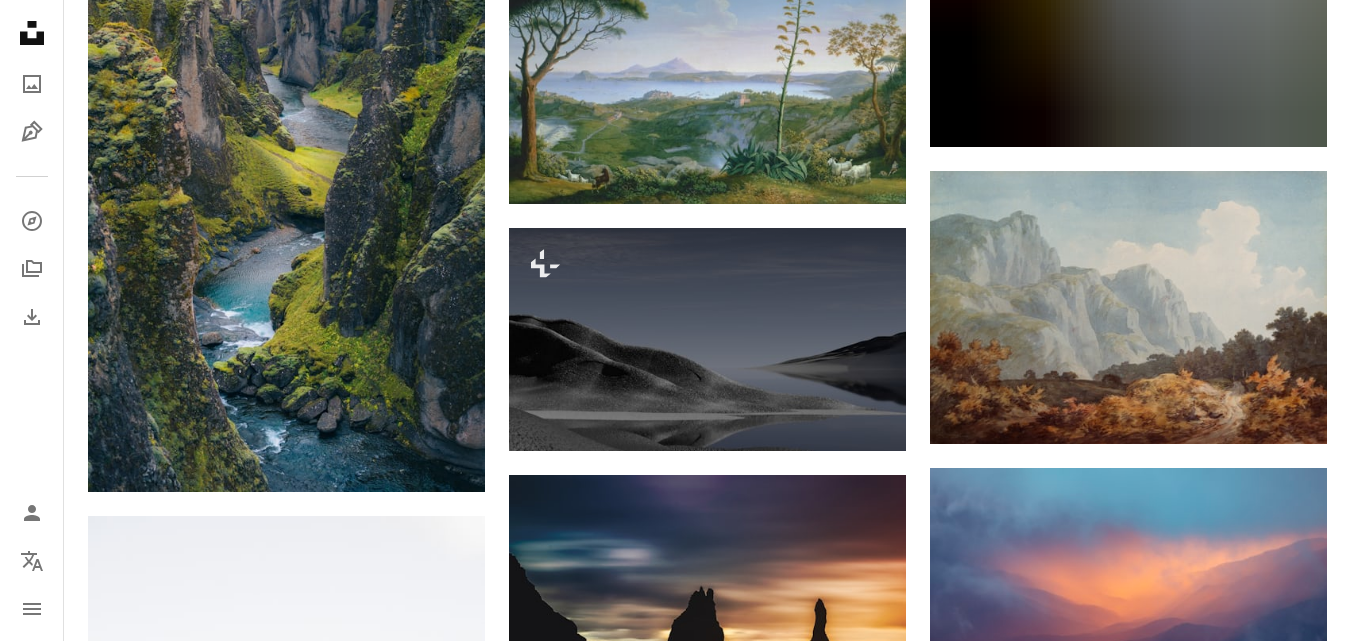 scroll, scrollTop: 45429, scrollLeft: 0, axis: vertical 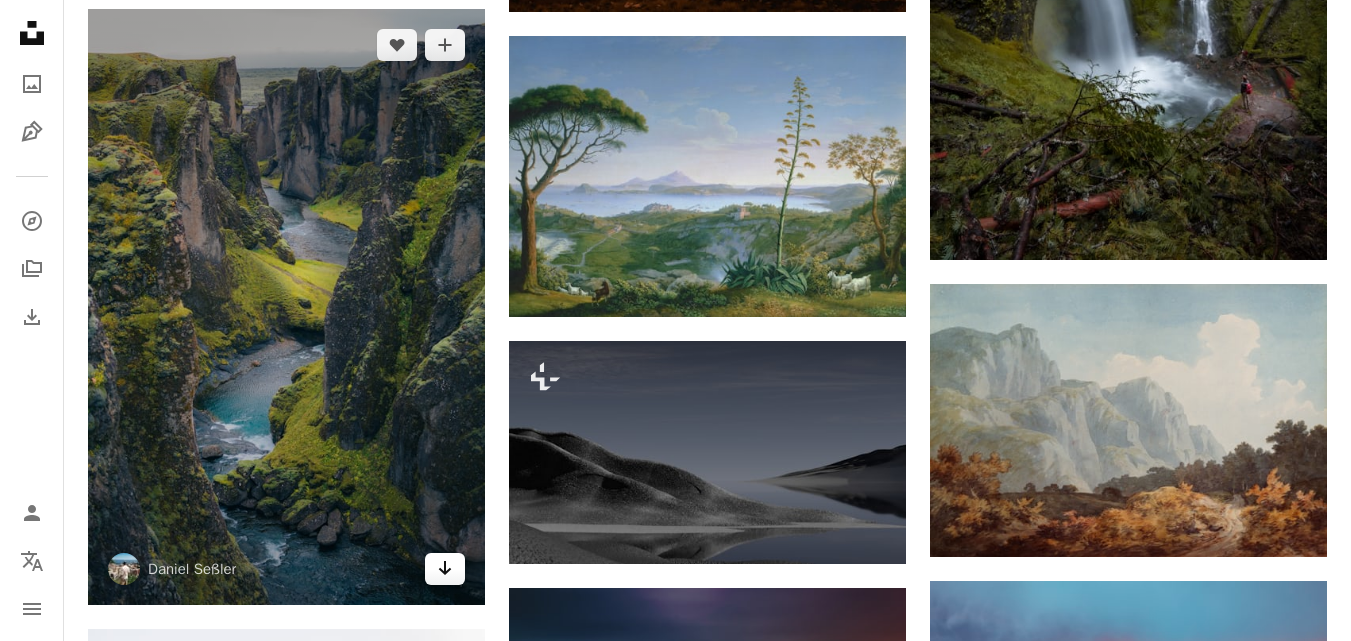 click on "Arrow pointing down" at bounding box center [445, 569] 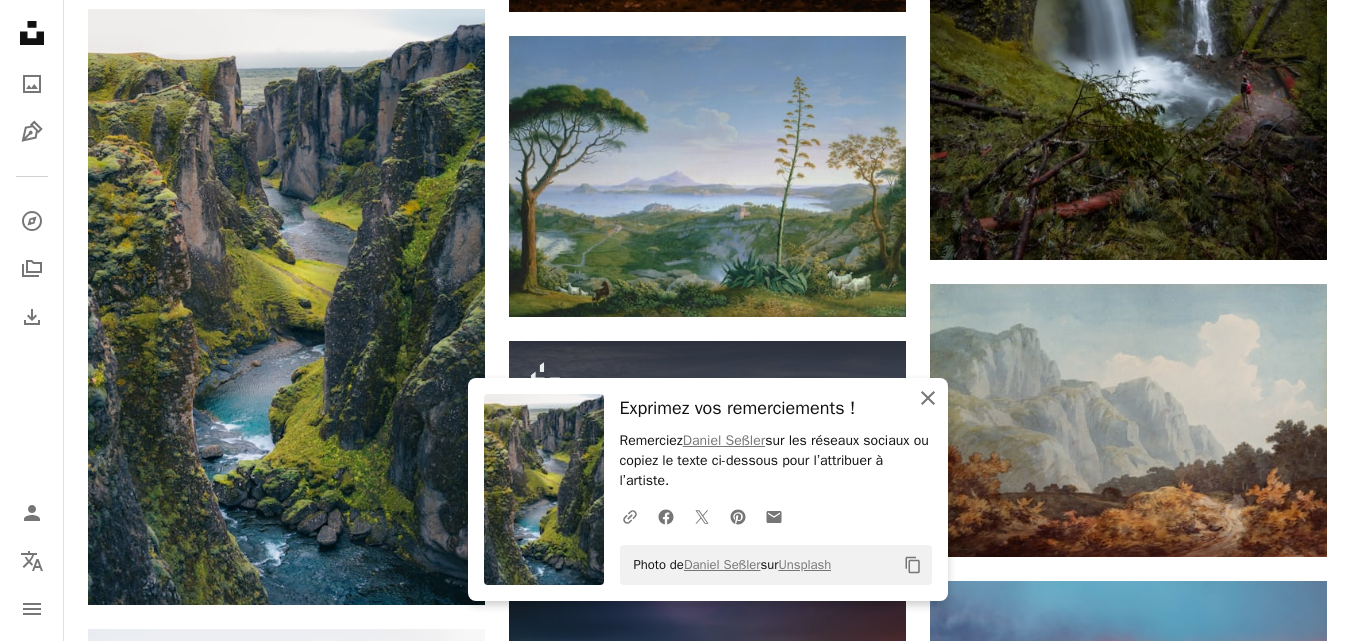 click on "An X shape" 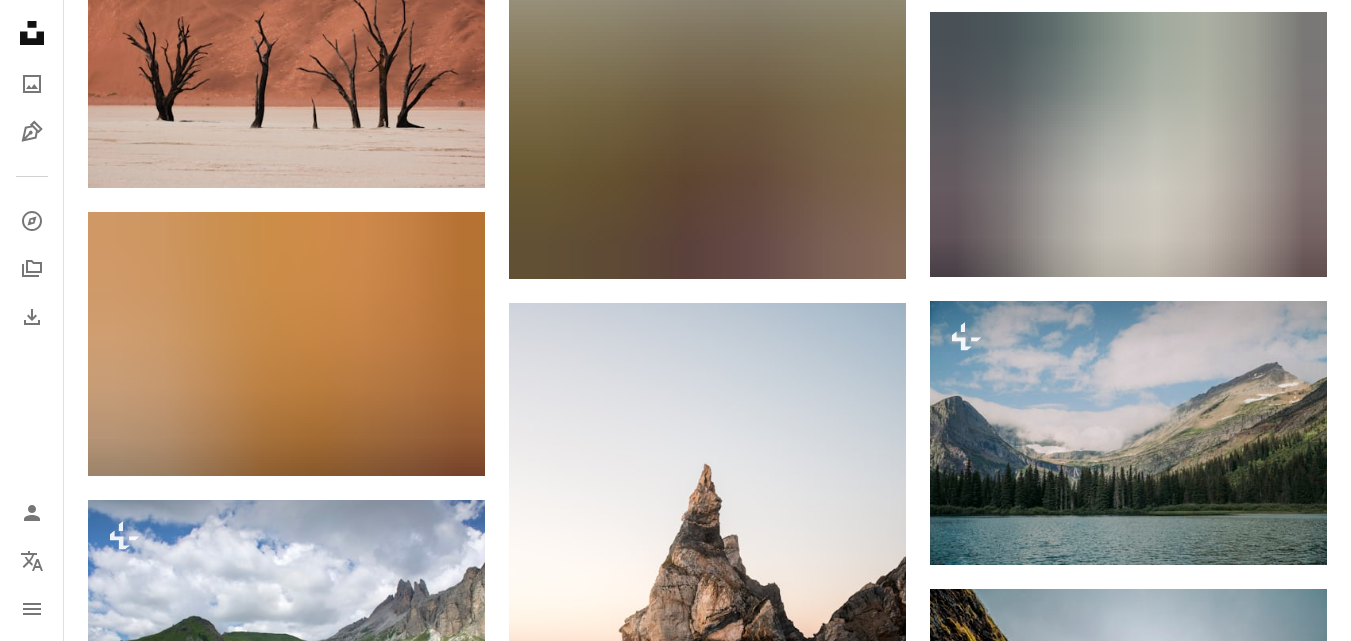 scroll, scrollTop: 29729, scrollLeft: 0, axis: vertical 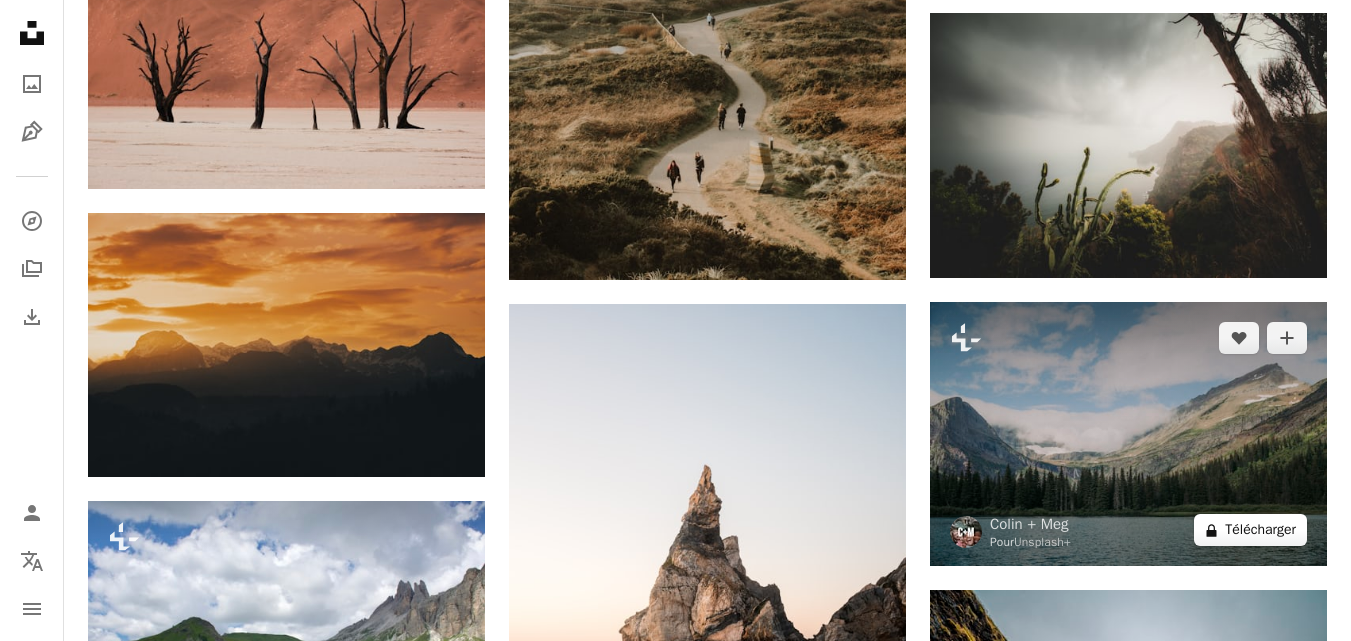 click on "A lock   Télécharger" at bounding box center (1250, 530) 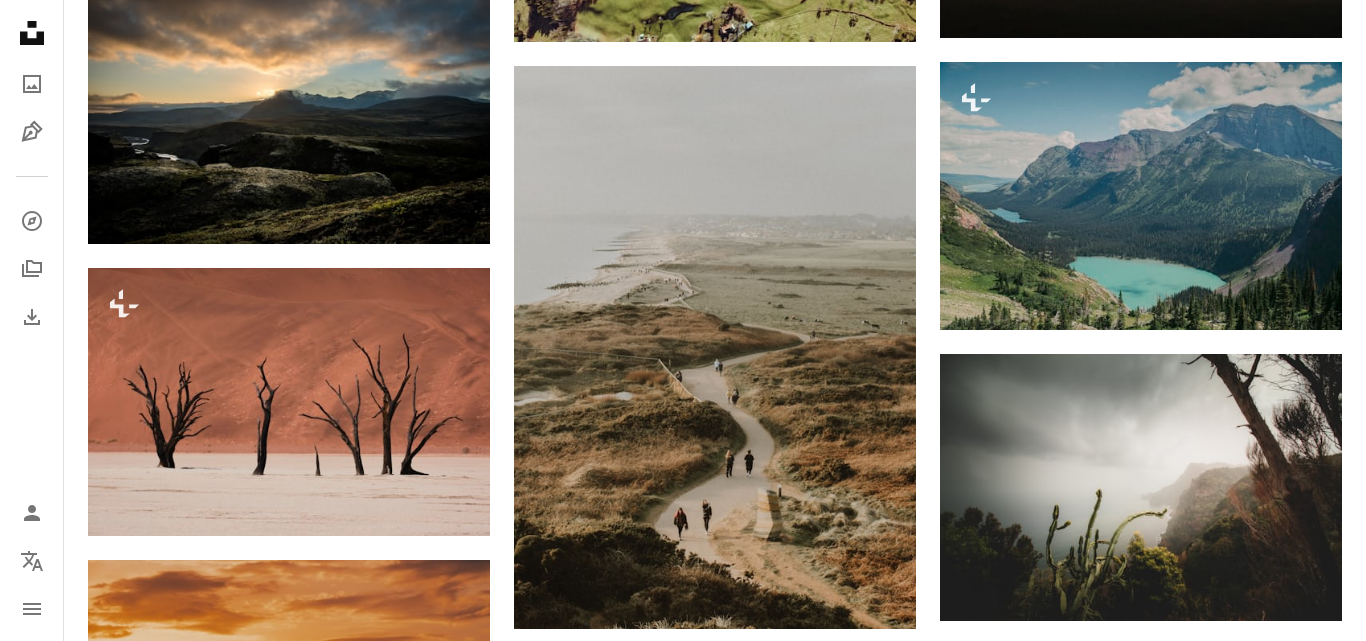 click on "An X shape" at bounding box center [20, 20] 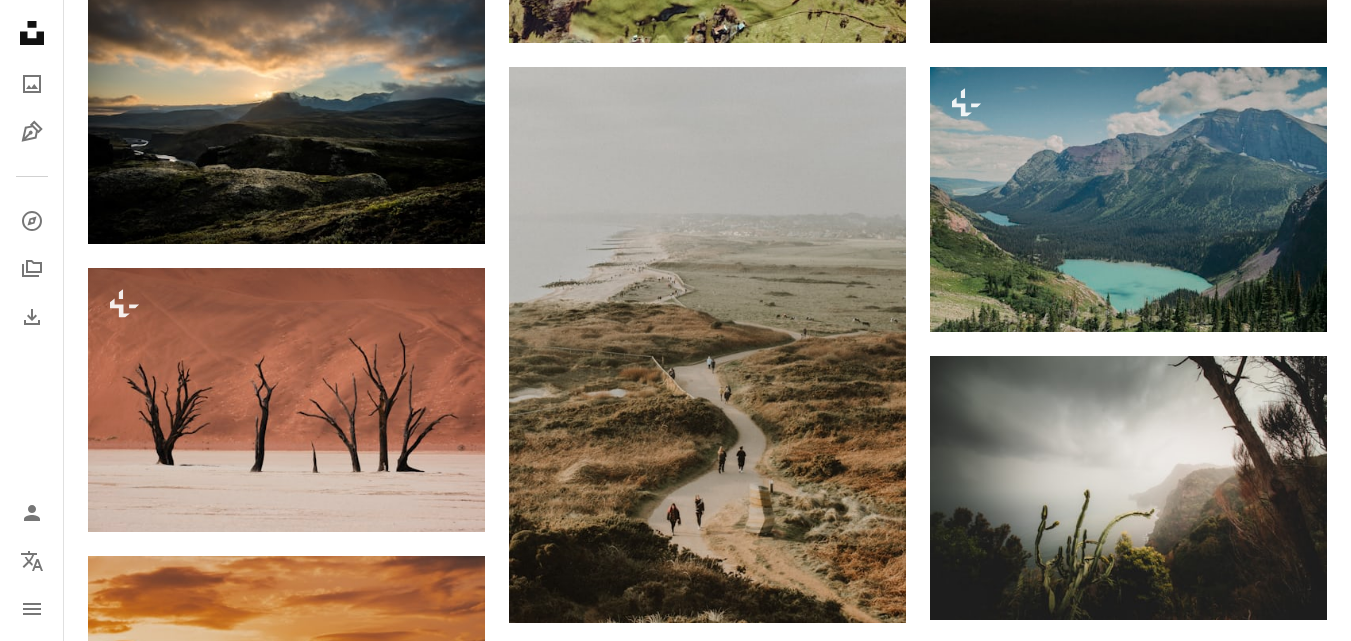 scroll, scrollTop: 29329, scrollLeft: 0, axis: vertical 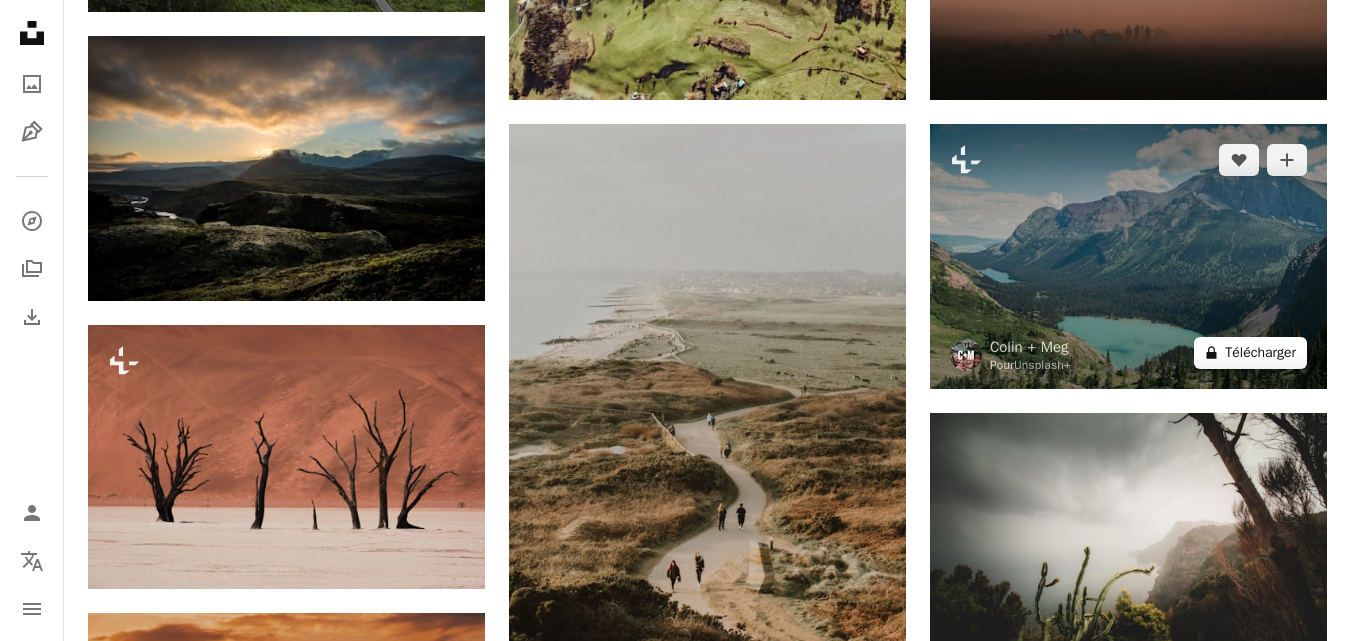 click on "A lock   Télécharger" at bounding box center [1250, 353] 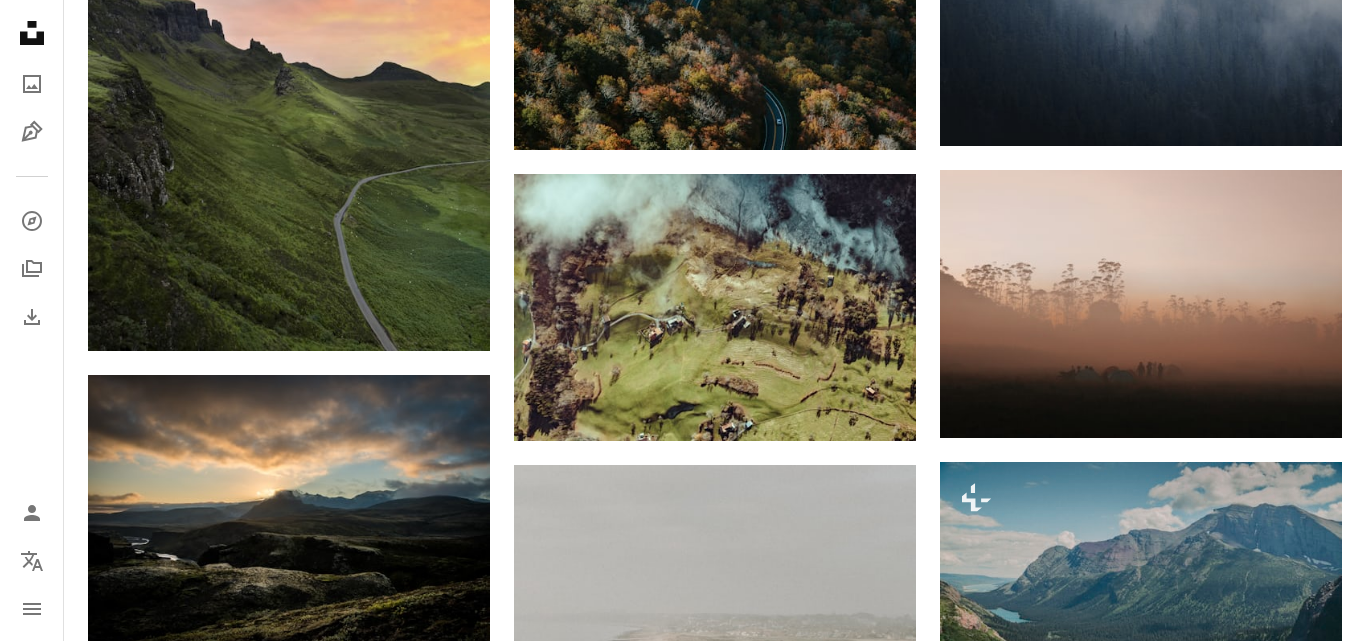click on "An X shape" at bounding box center [20, 20] 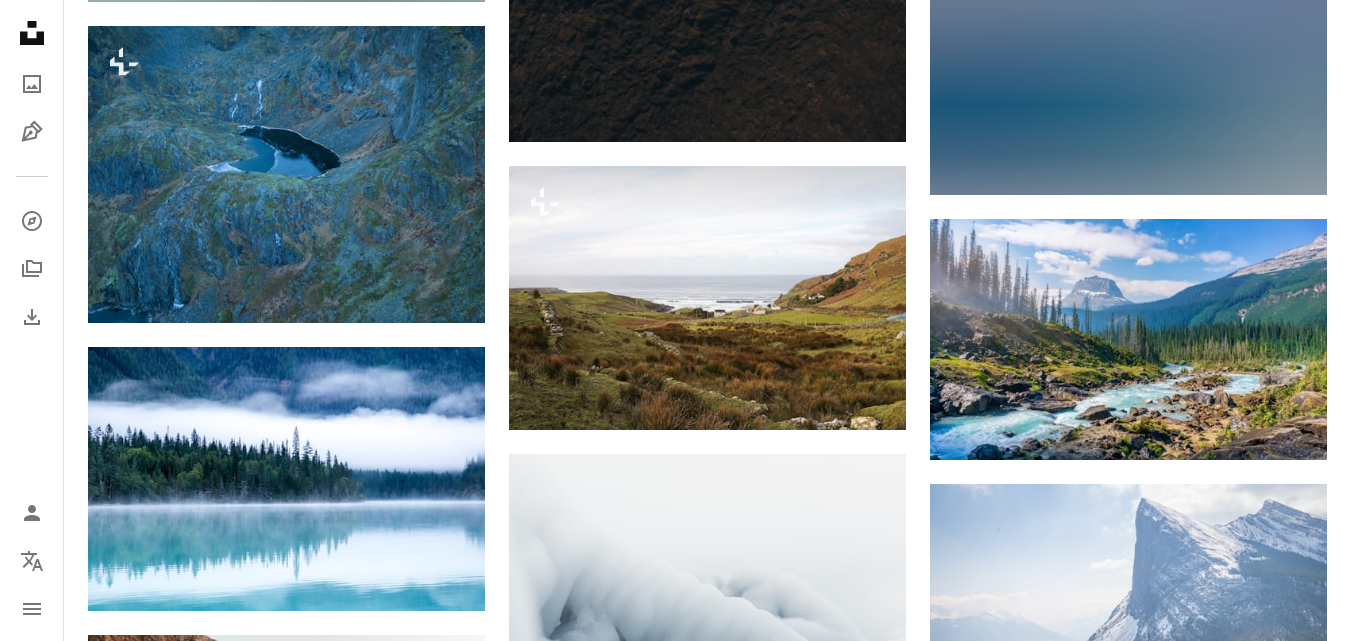 scroll, scrollTop: 23129, scrollLeft: 0, axis: vertical 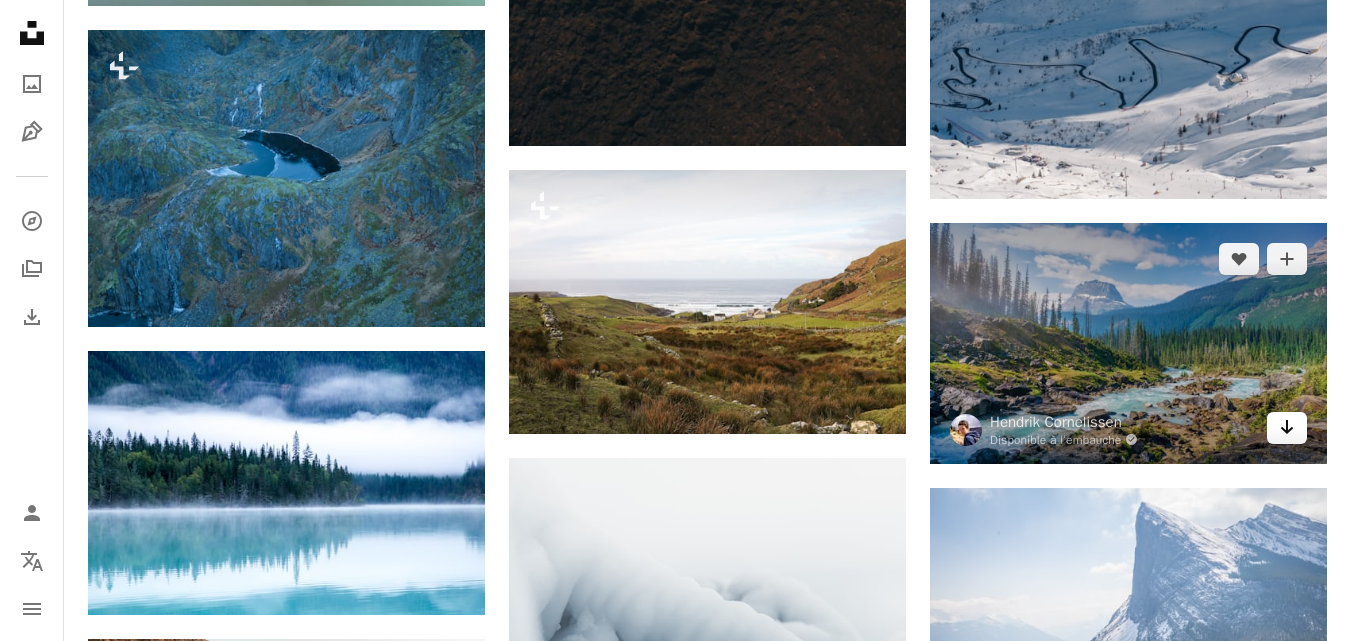 click on "Arrow pointing down" at bounding box center [1287, 428] 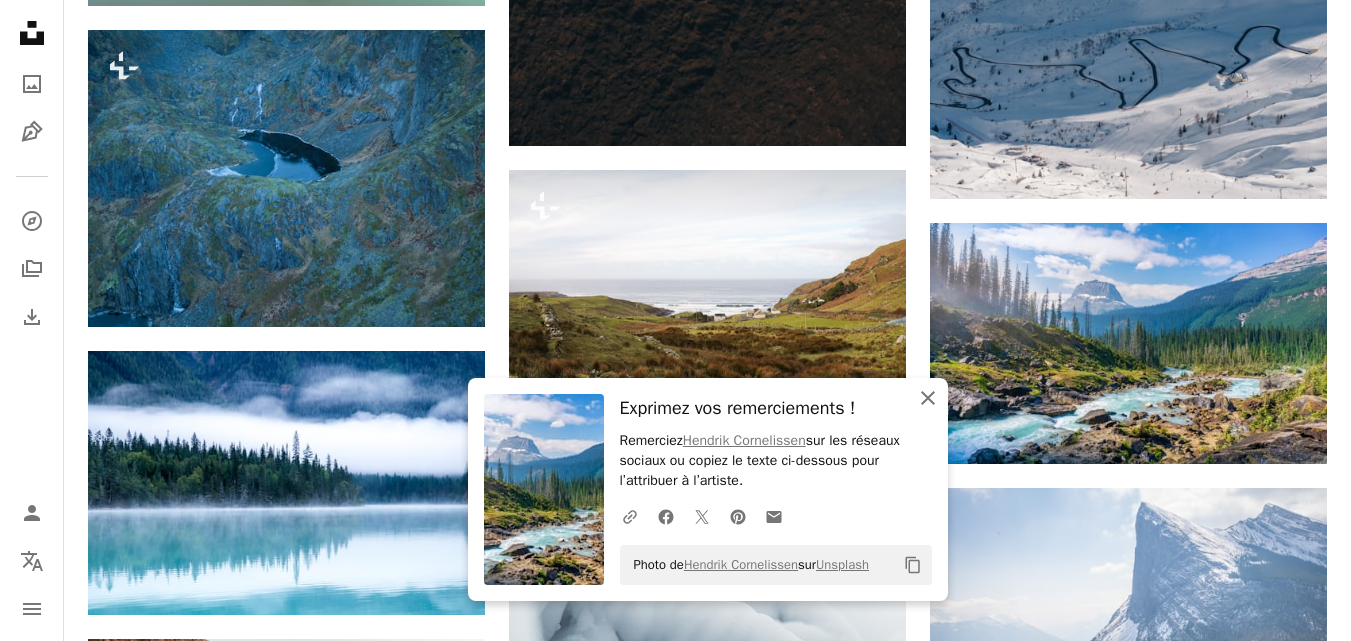 click on "An X shape" 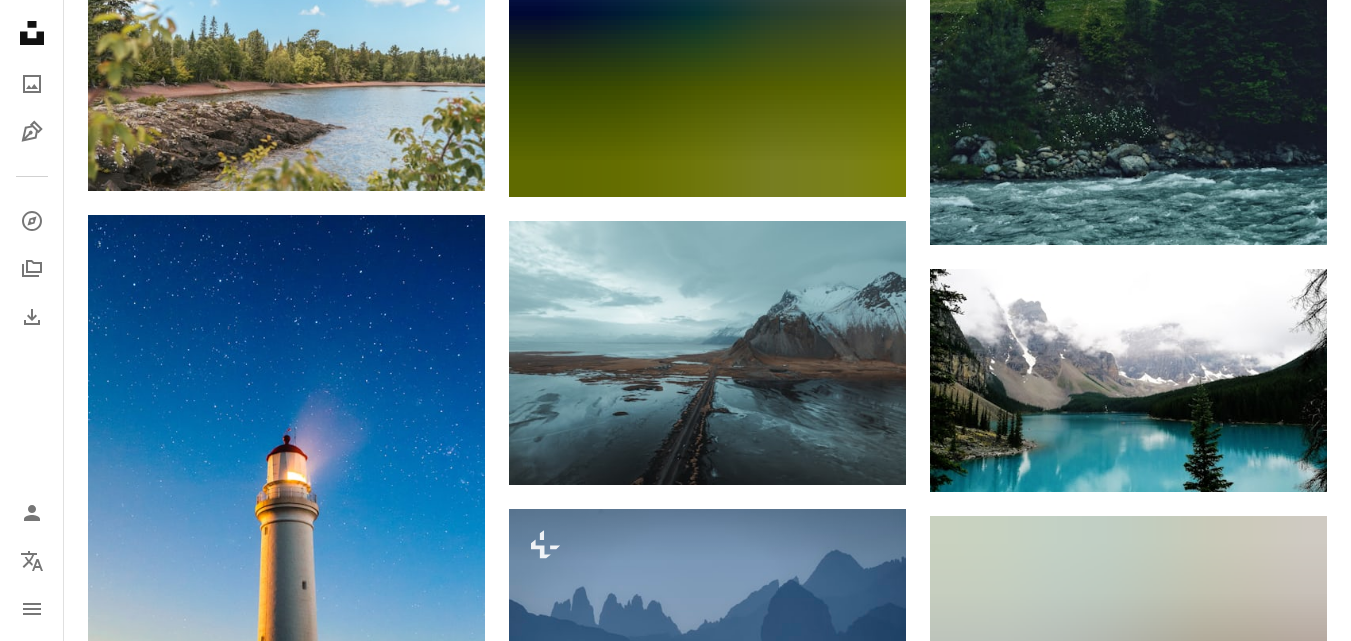 scroll, scrollTop: 11229, scrollLeft: 0, axis: vertical 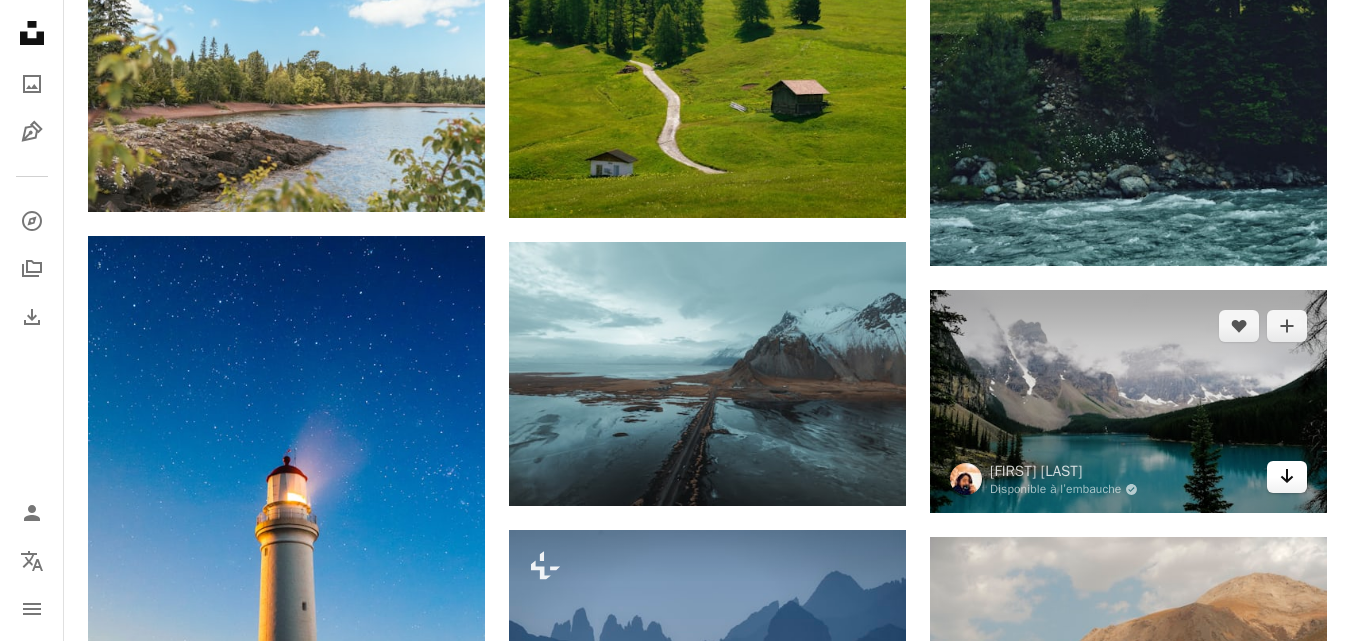 click 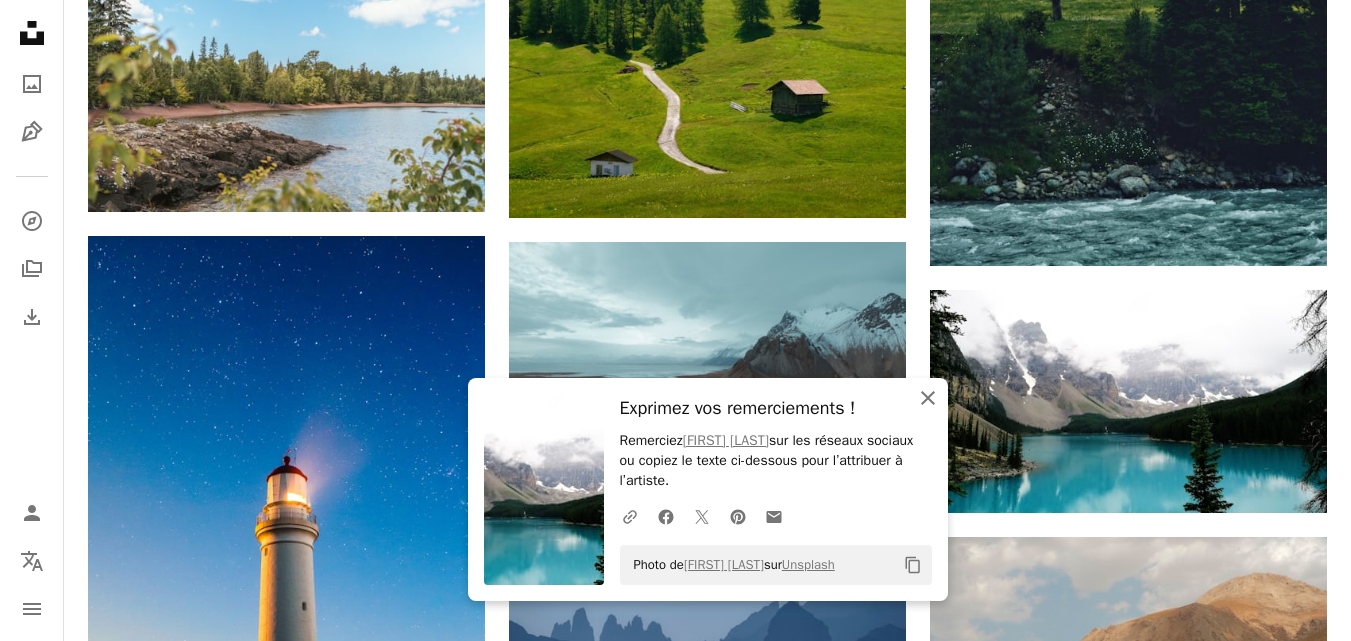 click 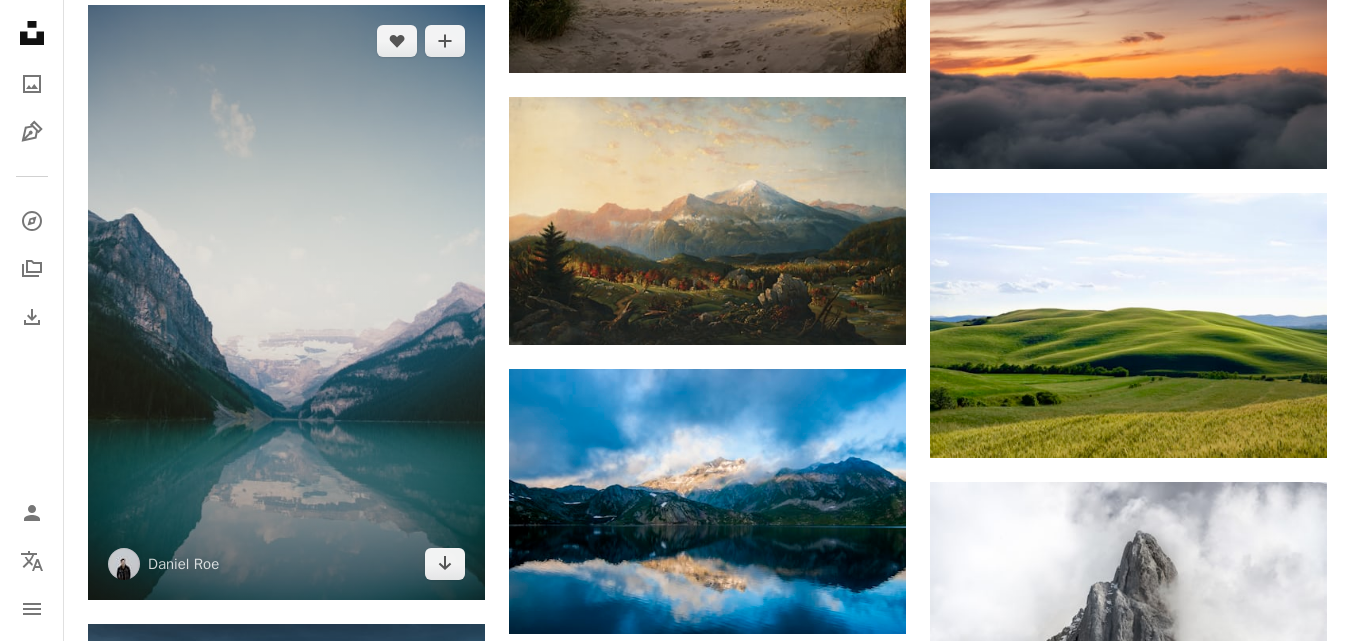 scroll, scrollTop: 4829, scrollLeft: 0, axis: vertical 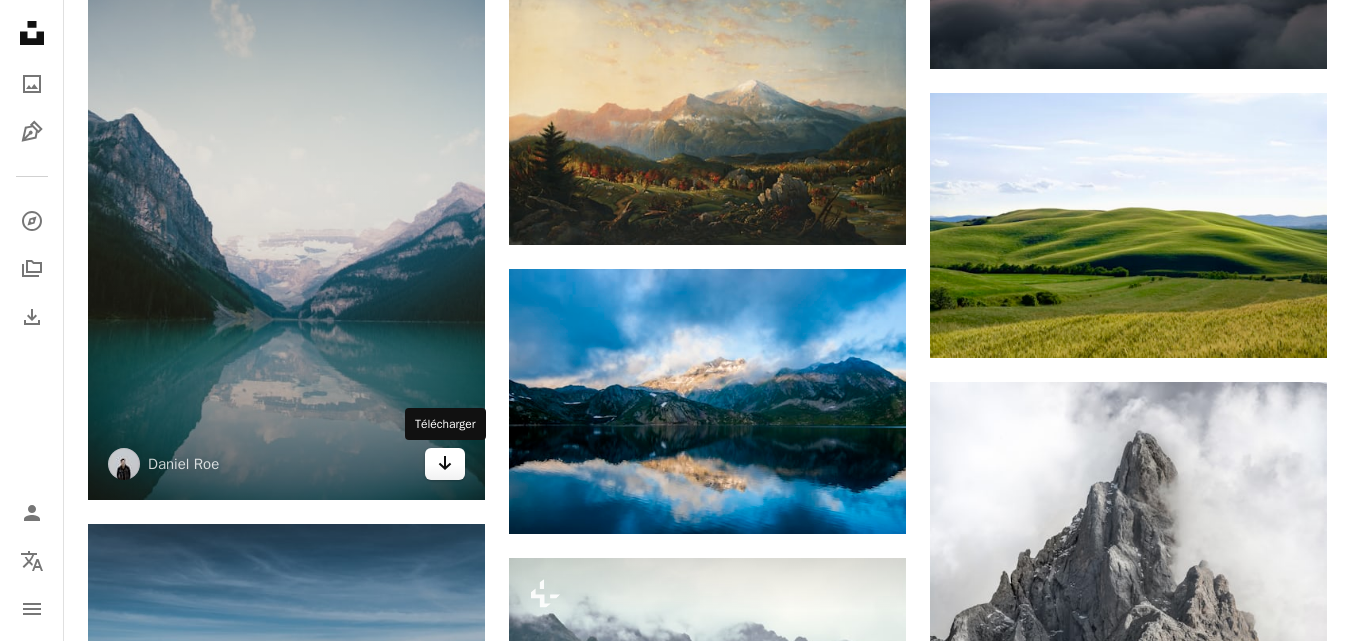 click on "Arrow pointing down" 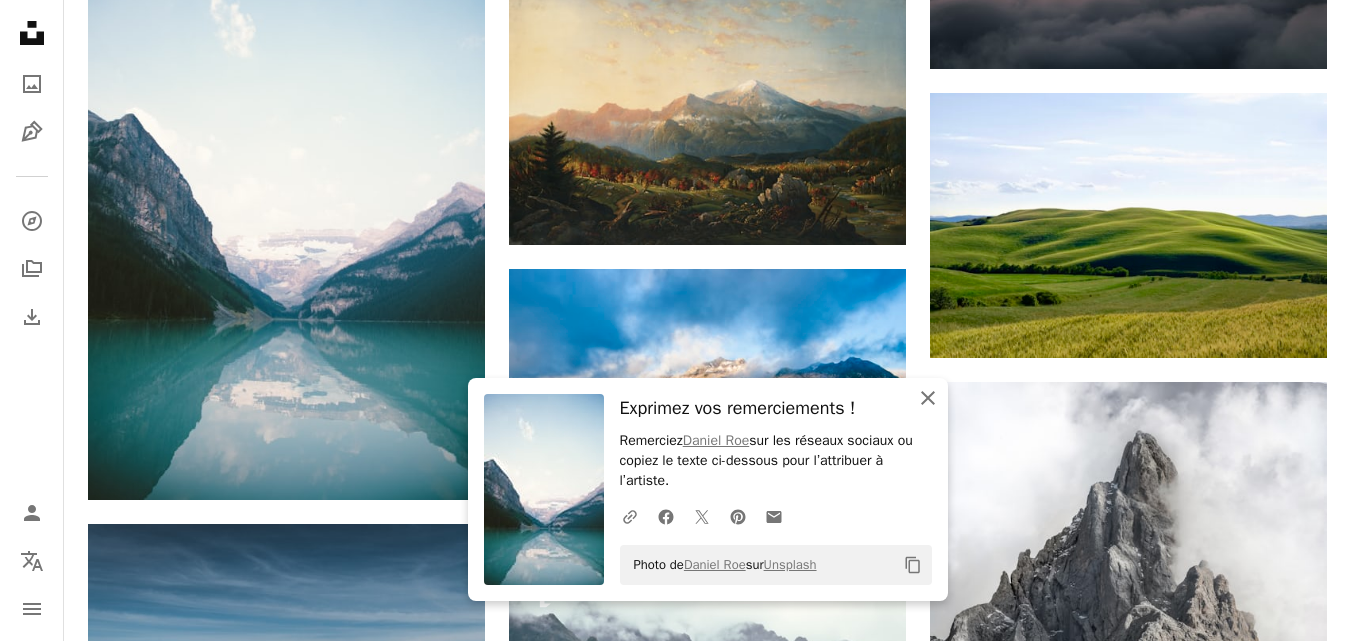 click on "An X shape" 